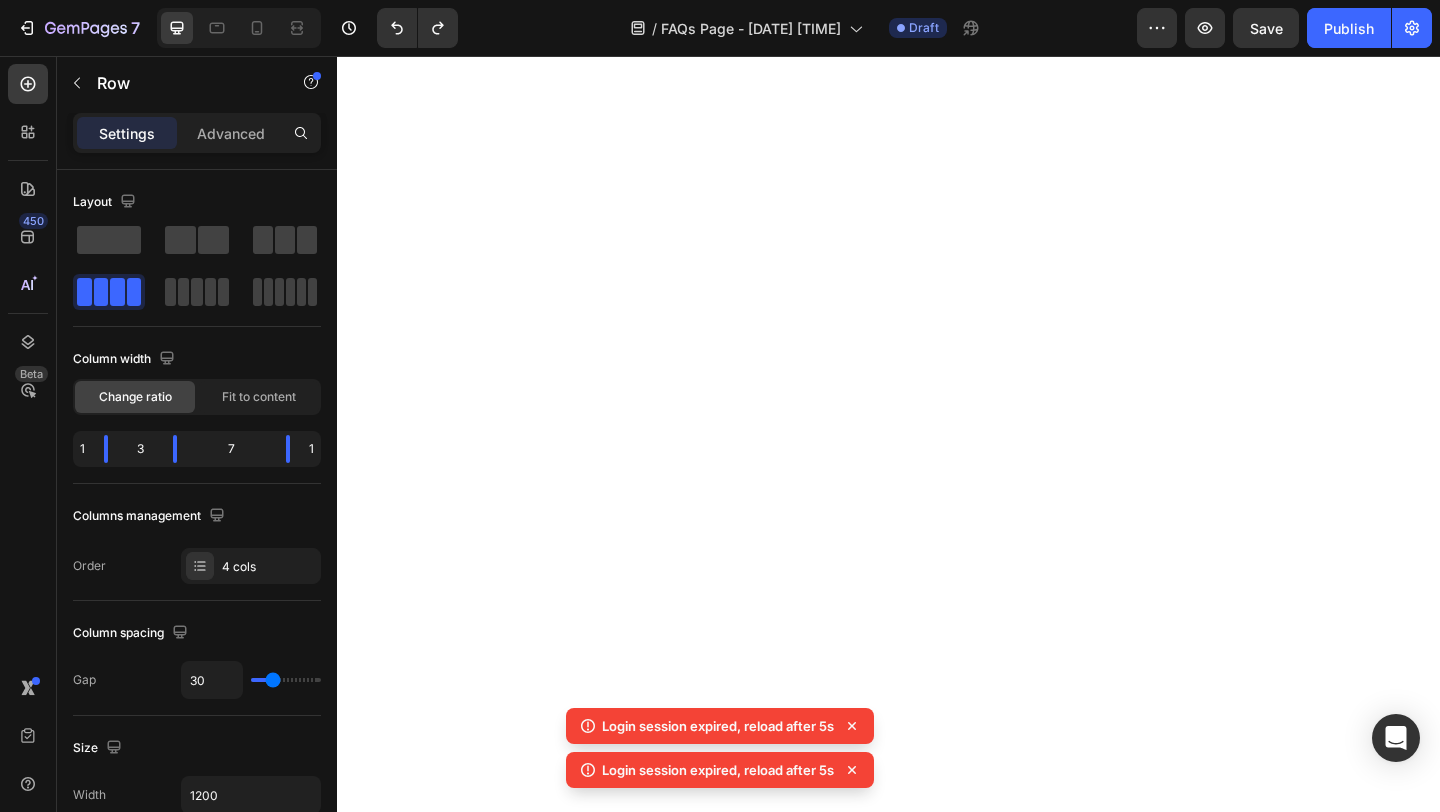 scroll, scrollTop: 0, scrollLeft: 0, axis: both 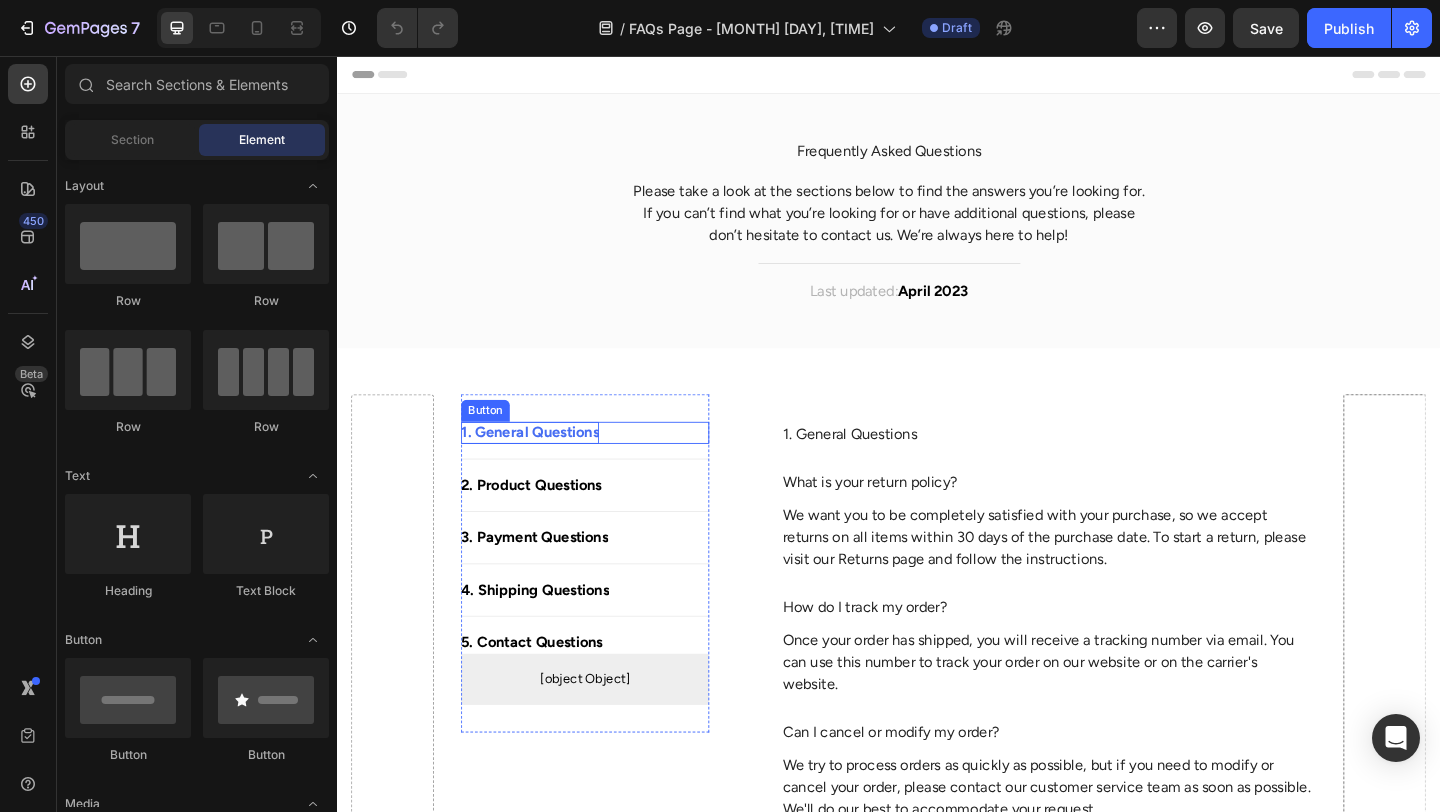 click on "1. General Questions" at bounding box center [547, 466] 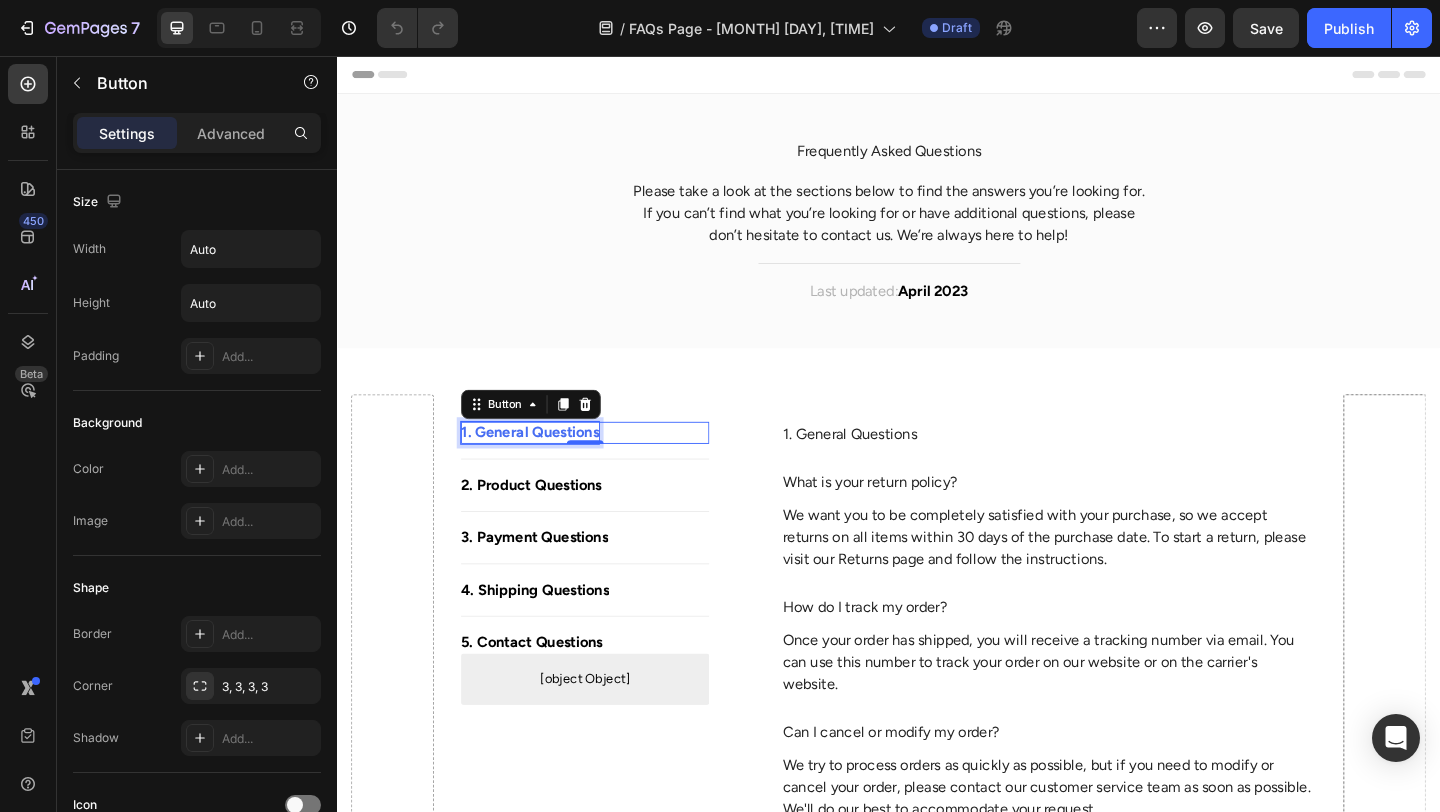 click on "1. General Questions" at bounding box center [547, 466] 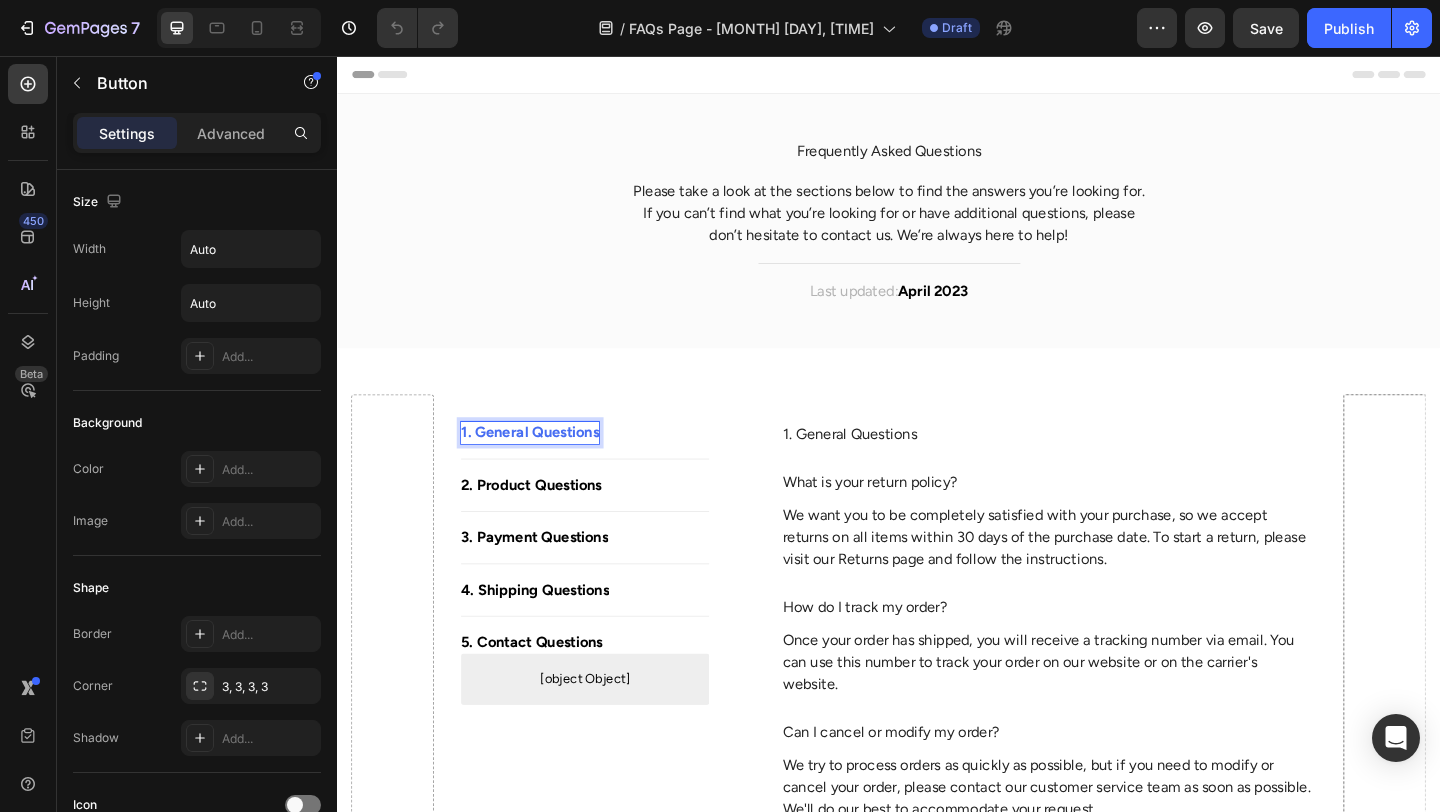 click on "1. General Questions" at bounding box center [547, 466] 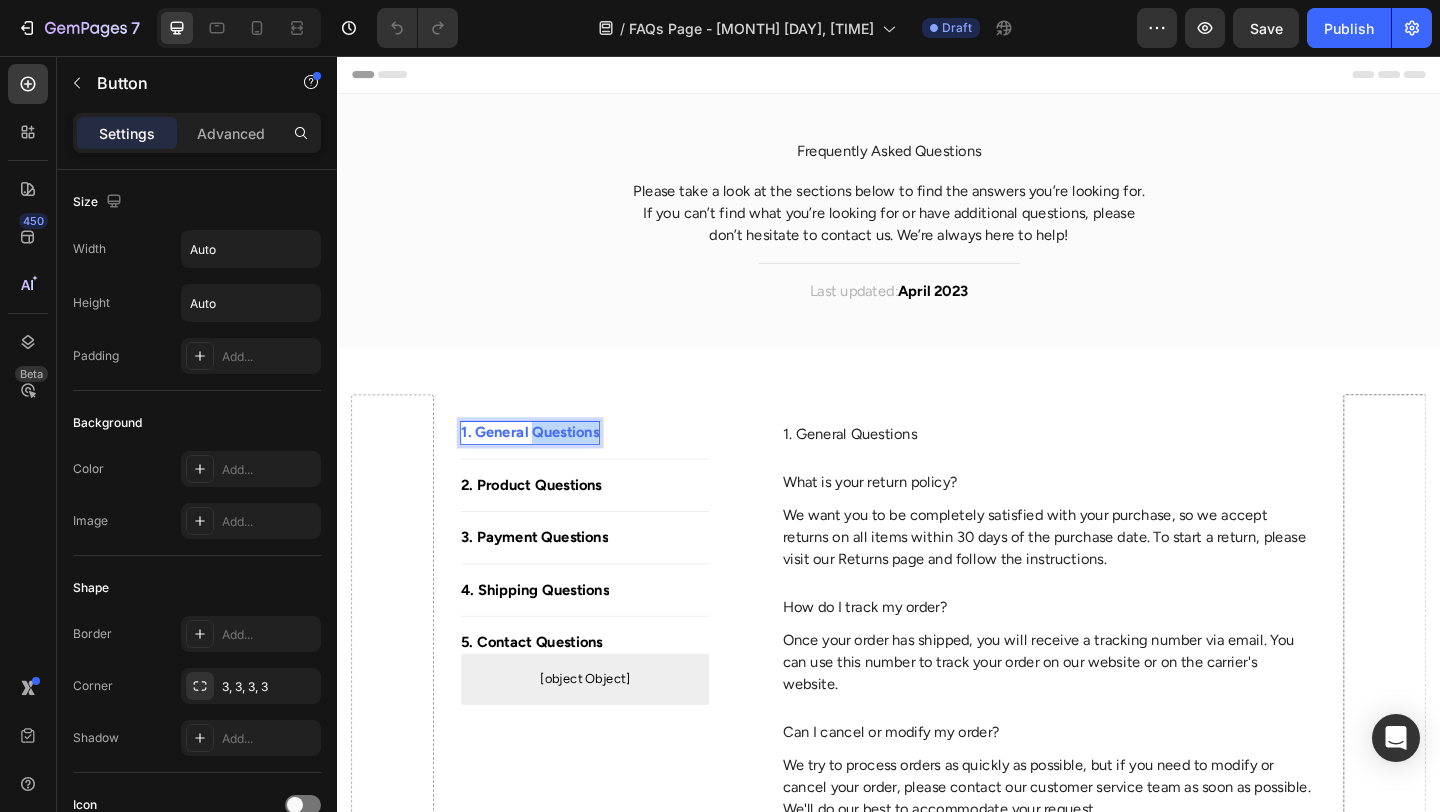 click on "1. General Questions" at bounding box center (547, 466) 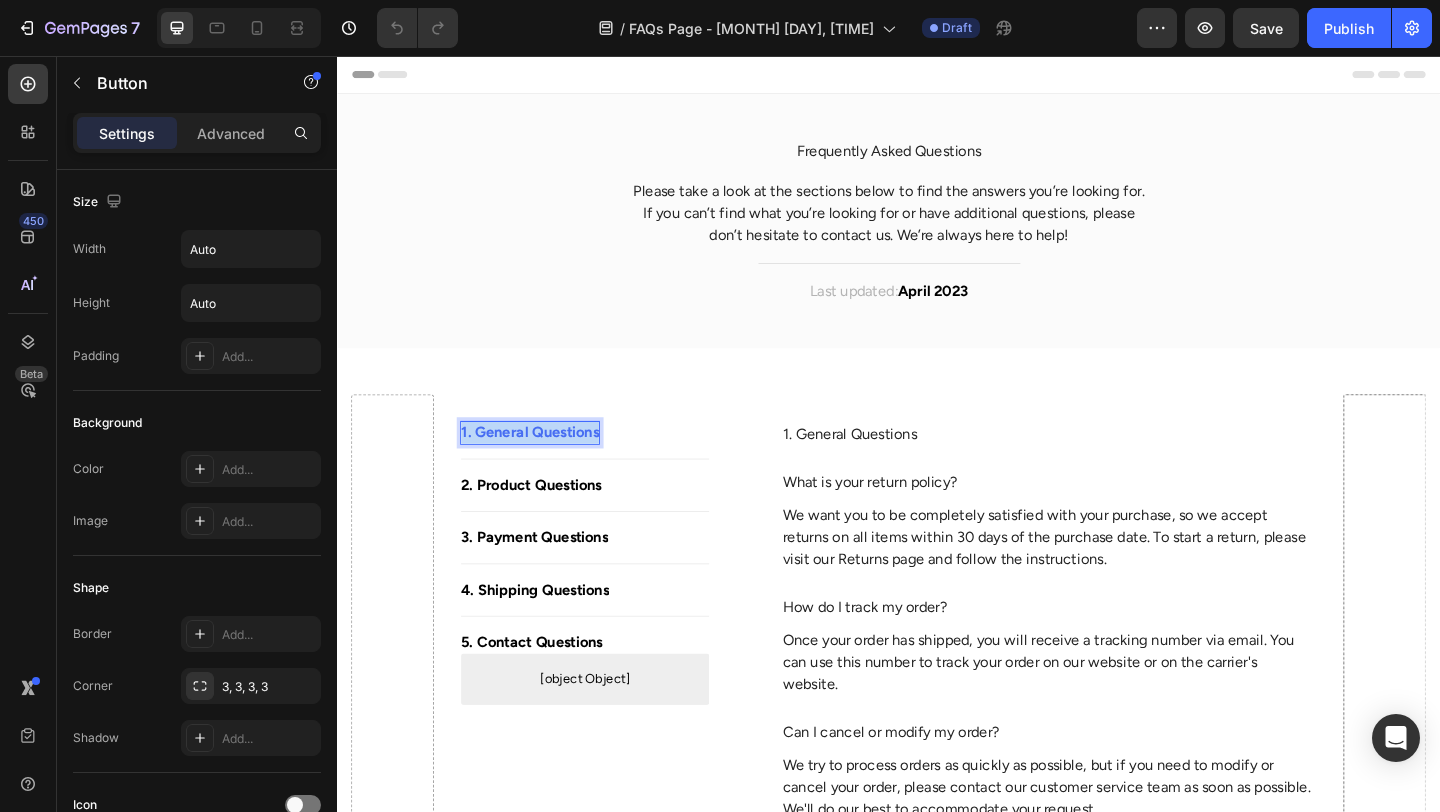click on "1. General Questions" at bounding box center [547, 466] 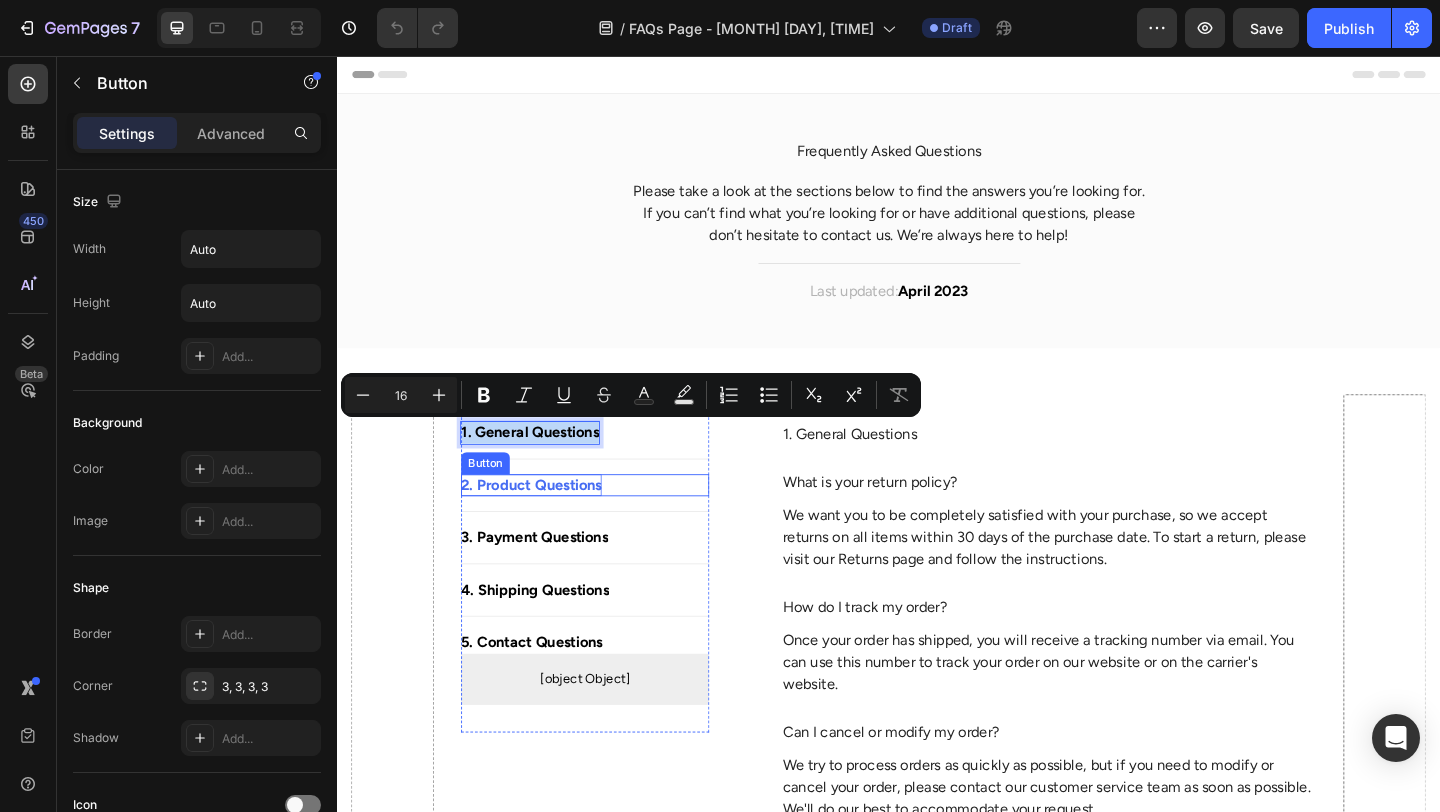 click on "2. Product Questions" at bounding box center [548, 523] 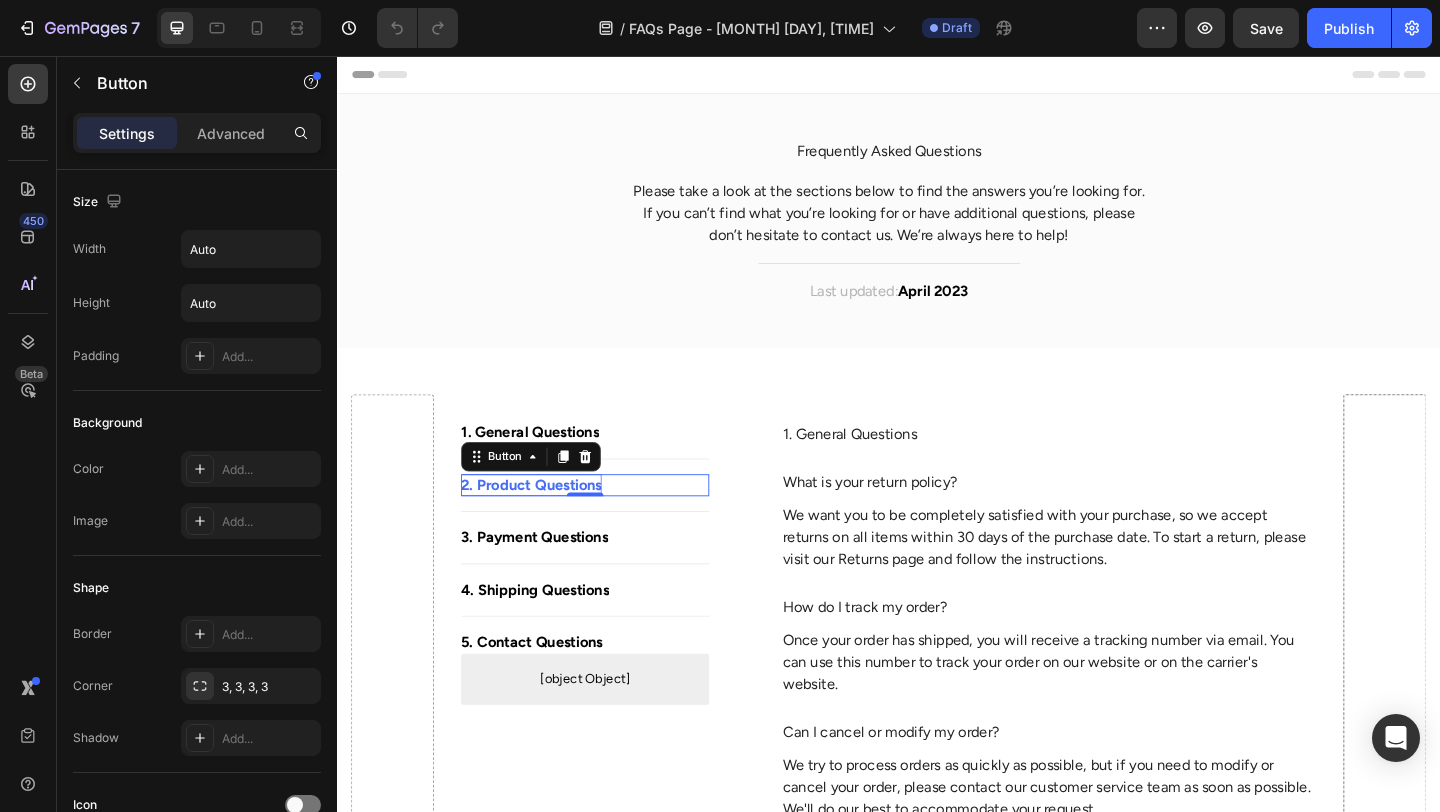 click on "2. Product Questions" at bounding box center (548, 523) 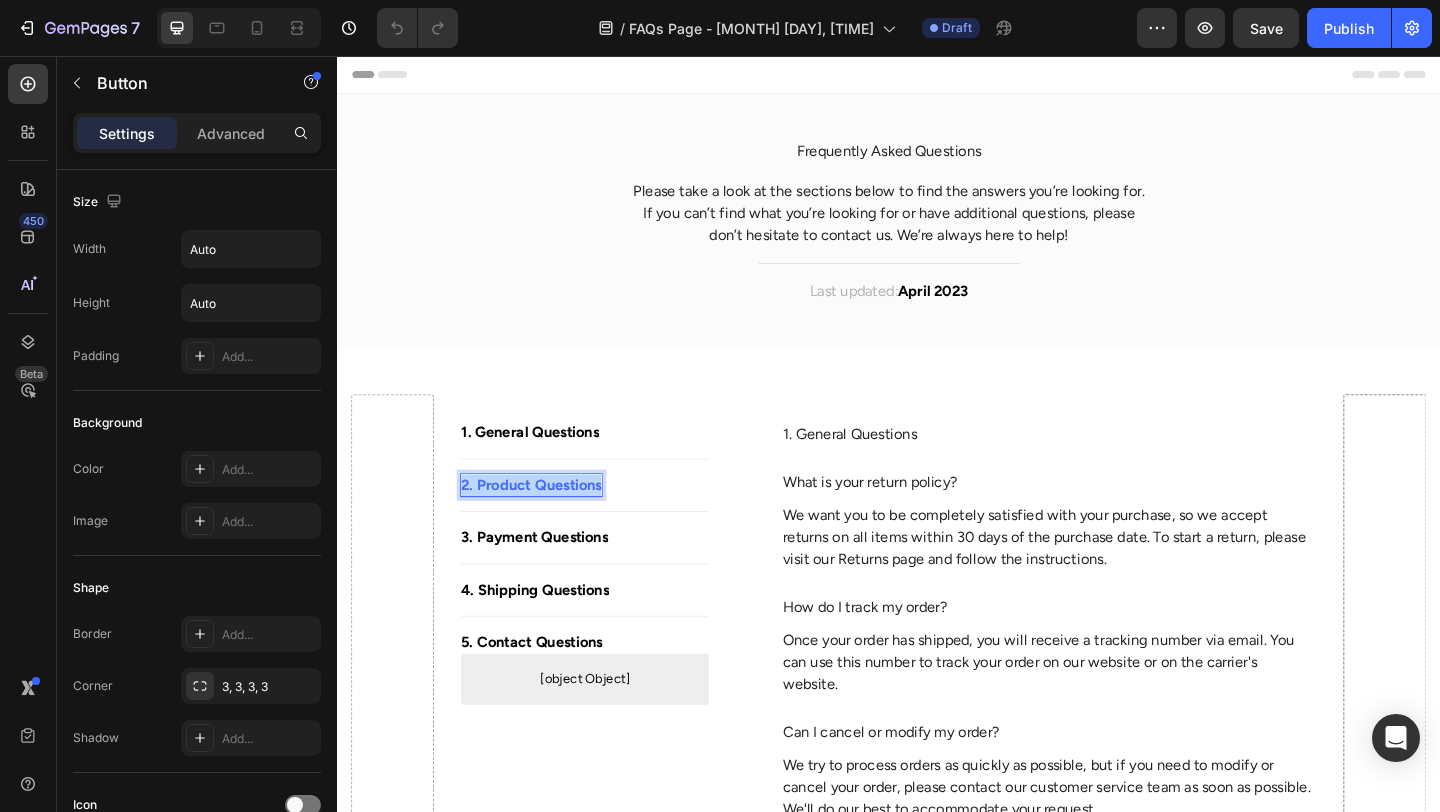 click on "2. Product Questions" at bounding box center [548, 523] 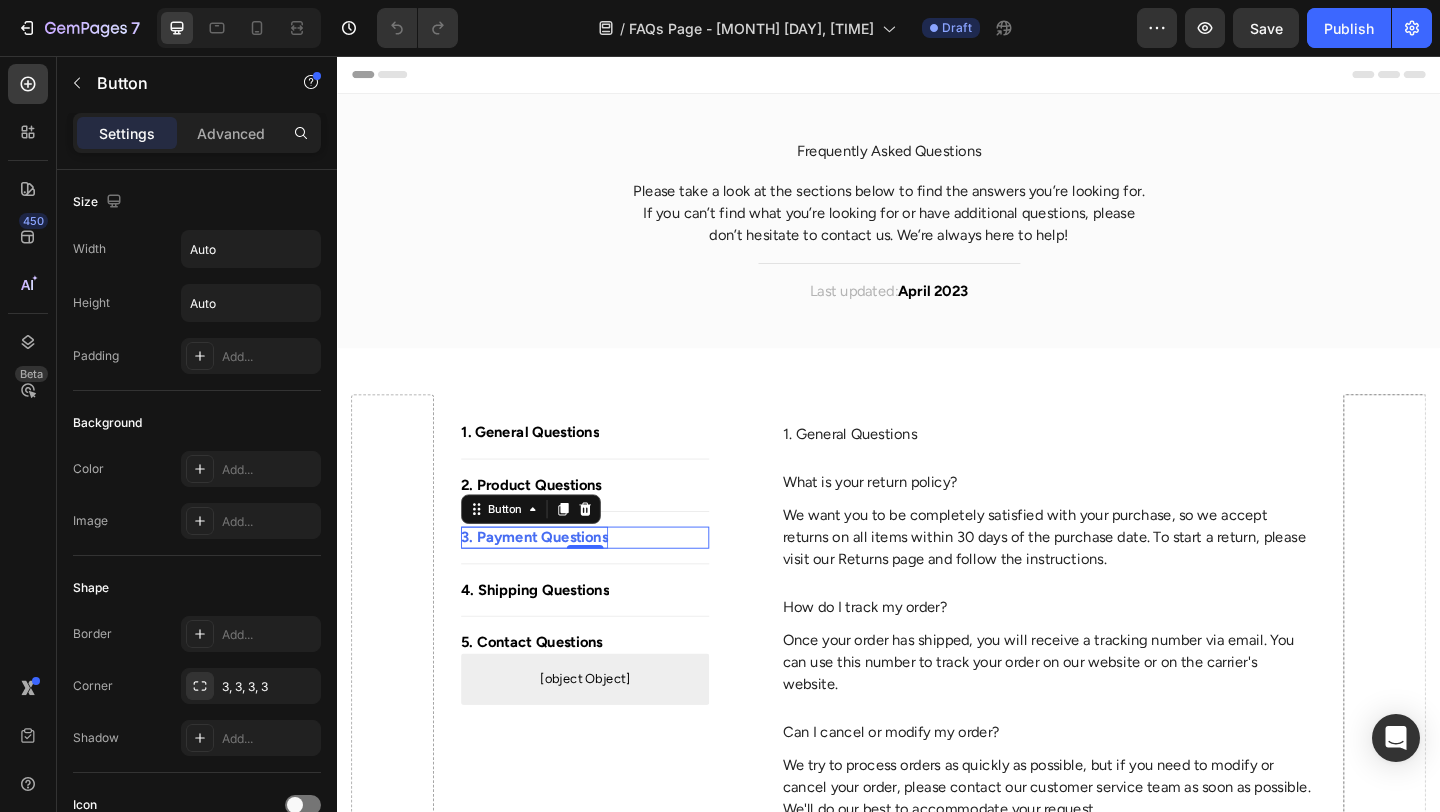 click on "3. Payment Questions" at bounding box center (552, 580) 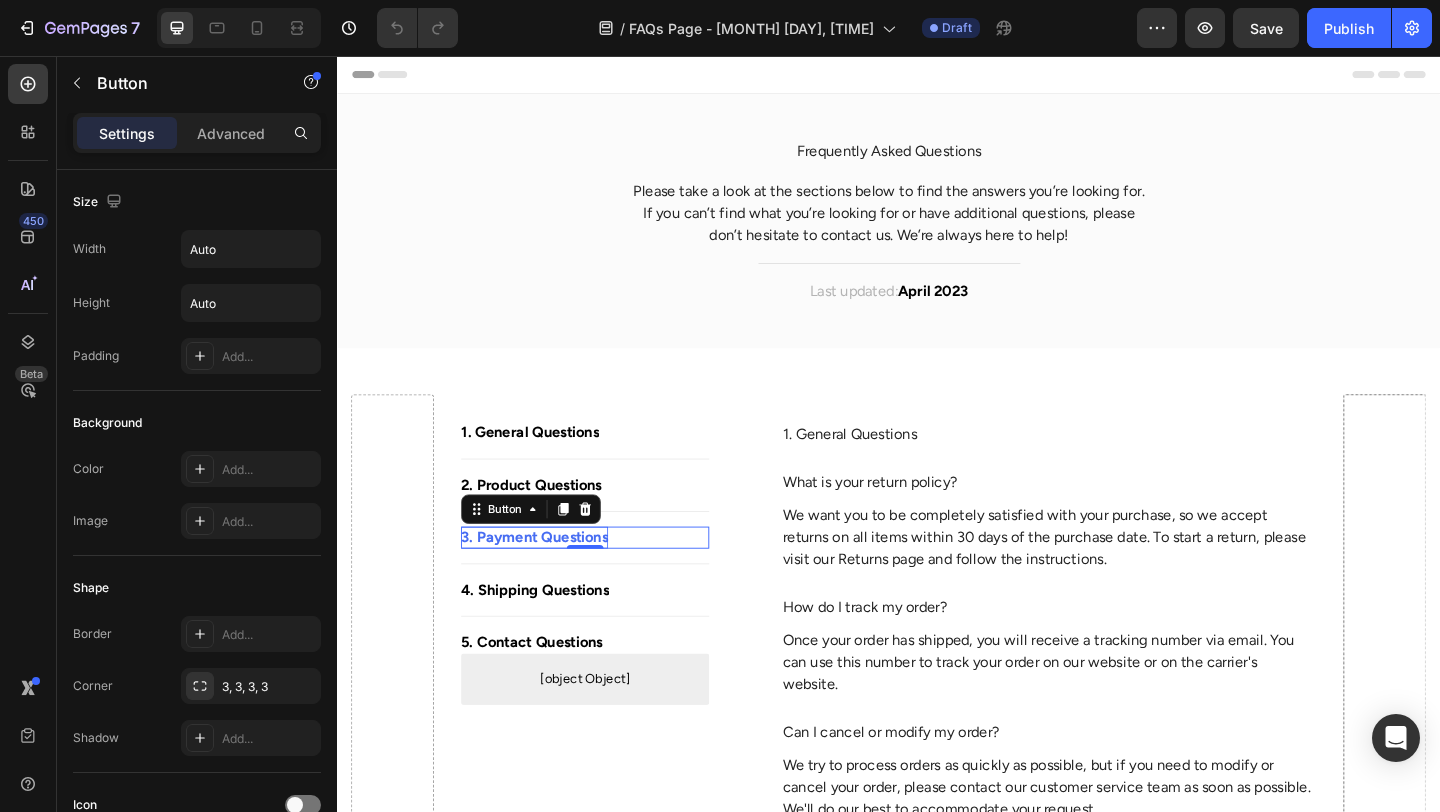click on "3. Payment Questions" at bounding box center [552, 580] 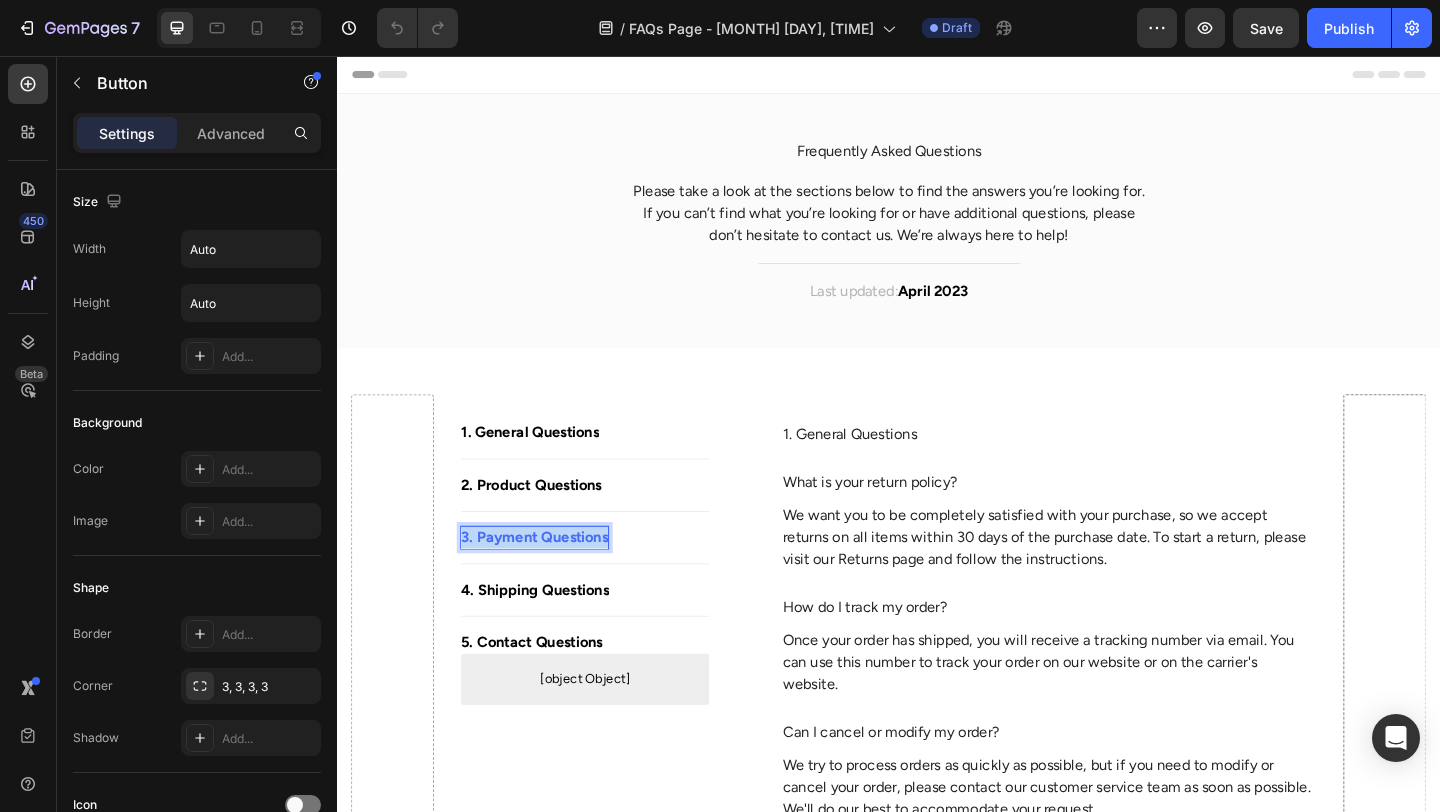 click on "3. Payment Questions" at bounding box center [552, 580] 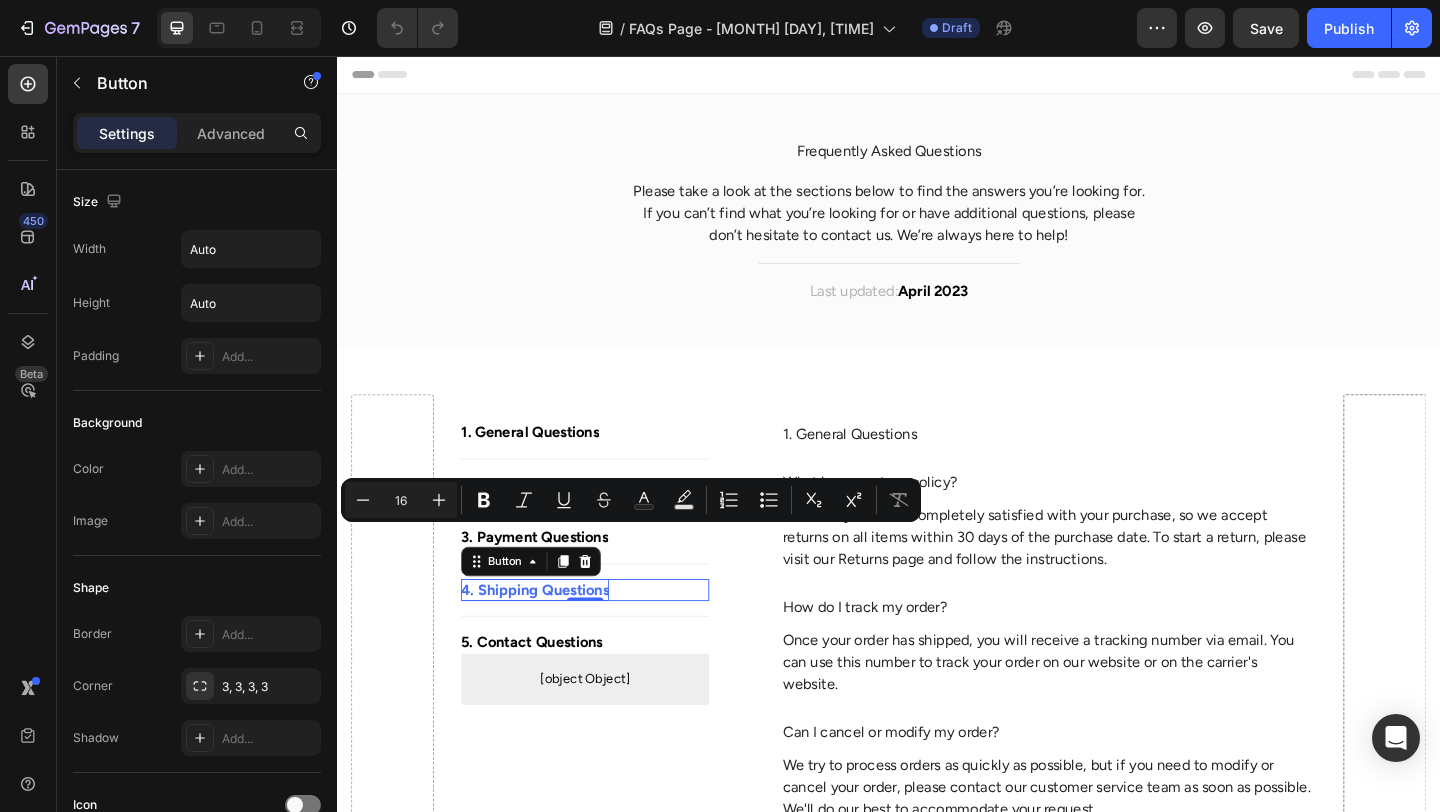 click on "4. Shipping Questions" at bounding box center [552, 637] 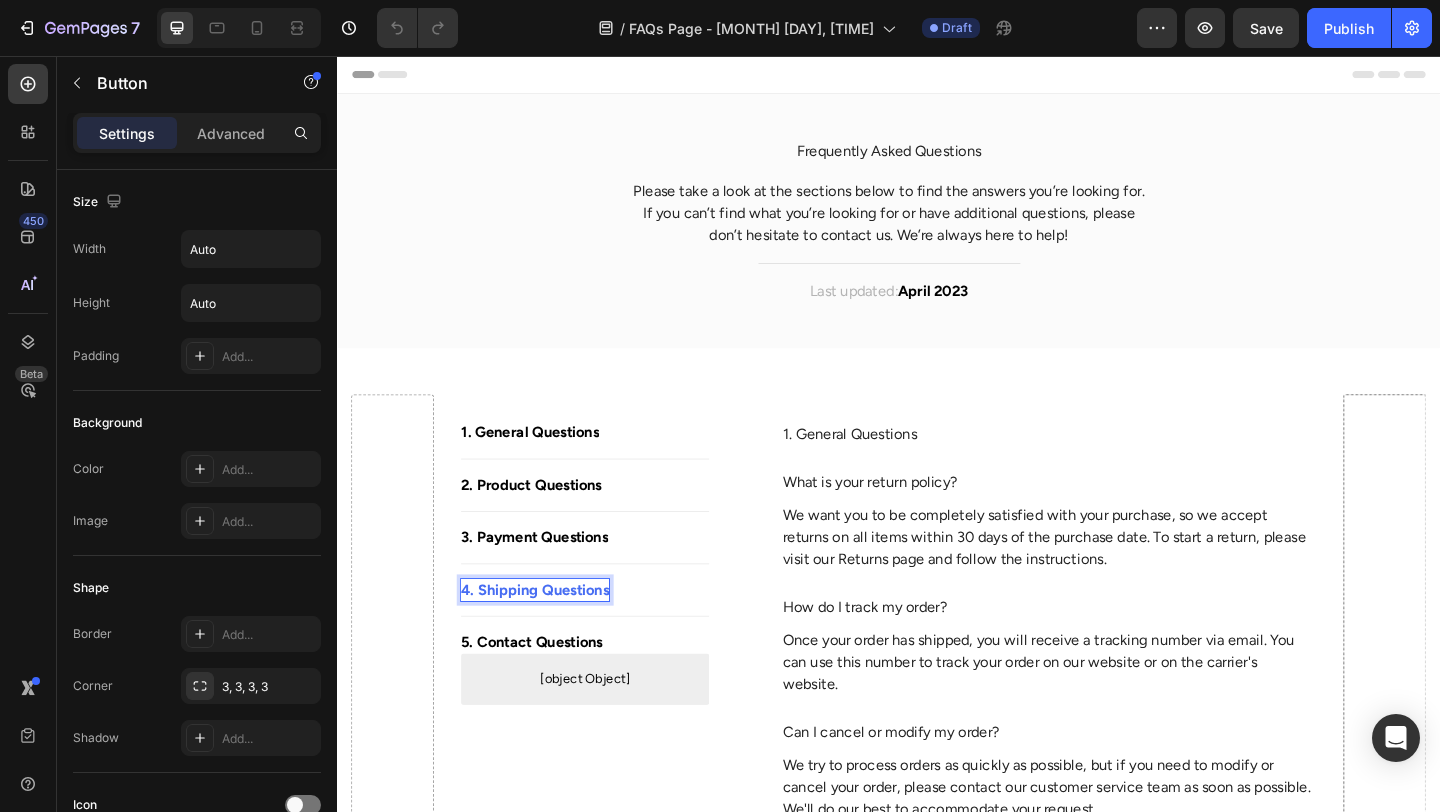 click on "4. Shipping Questions" at bounding box center (552, 637) 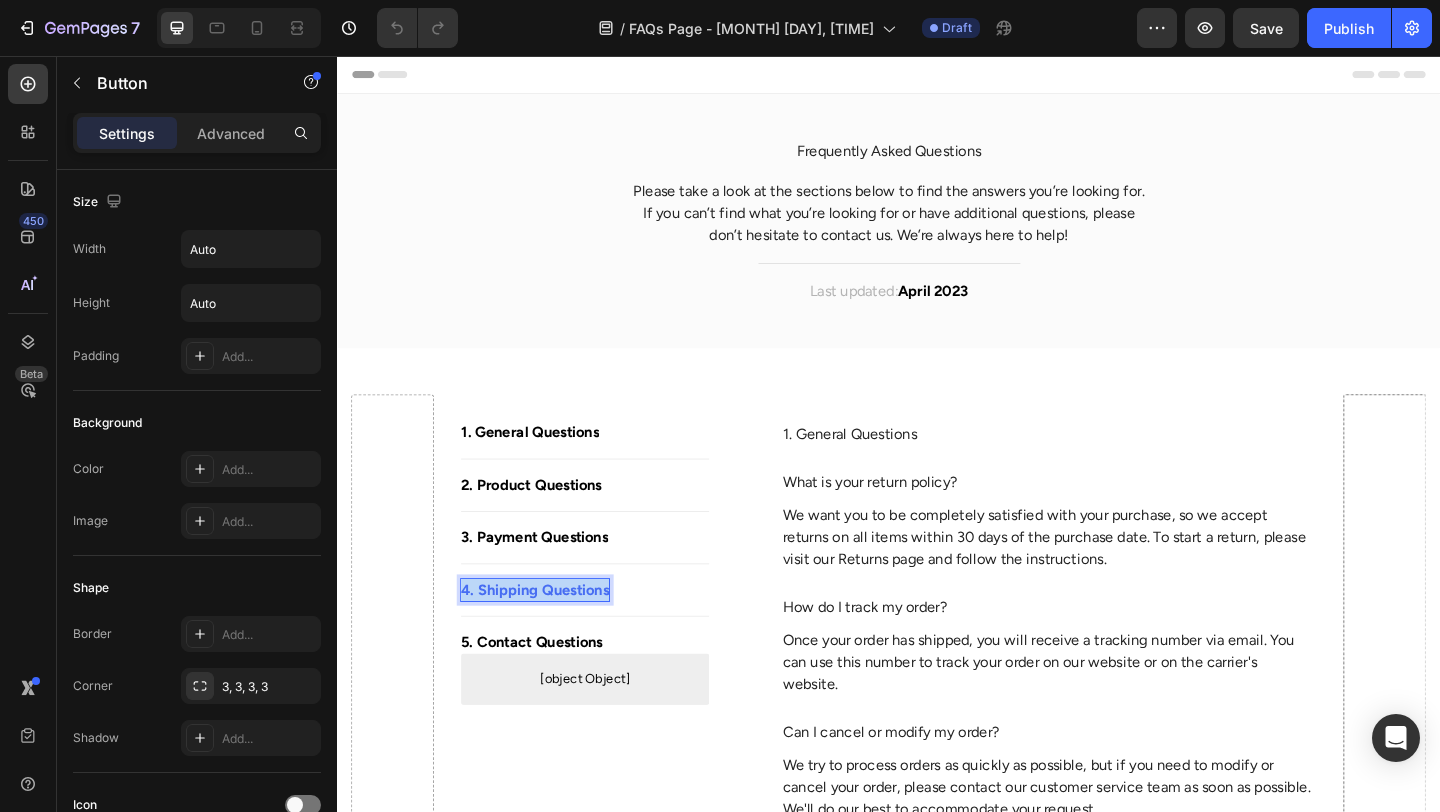 click on "4. Shipping Questions" at bounding box center [552, 637] 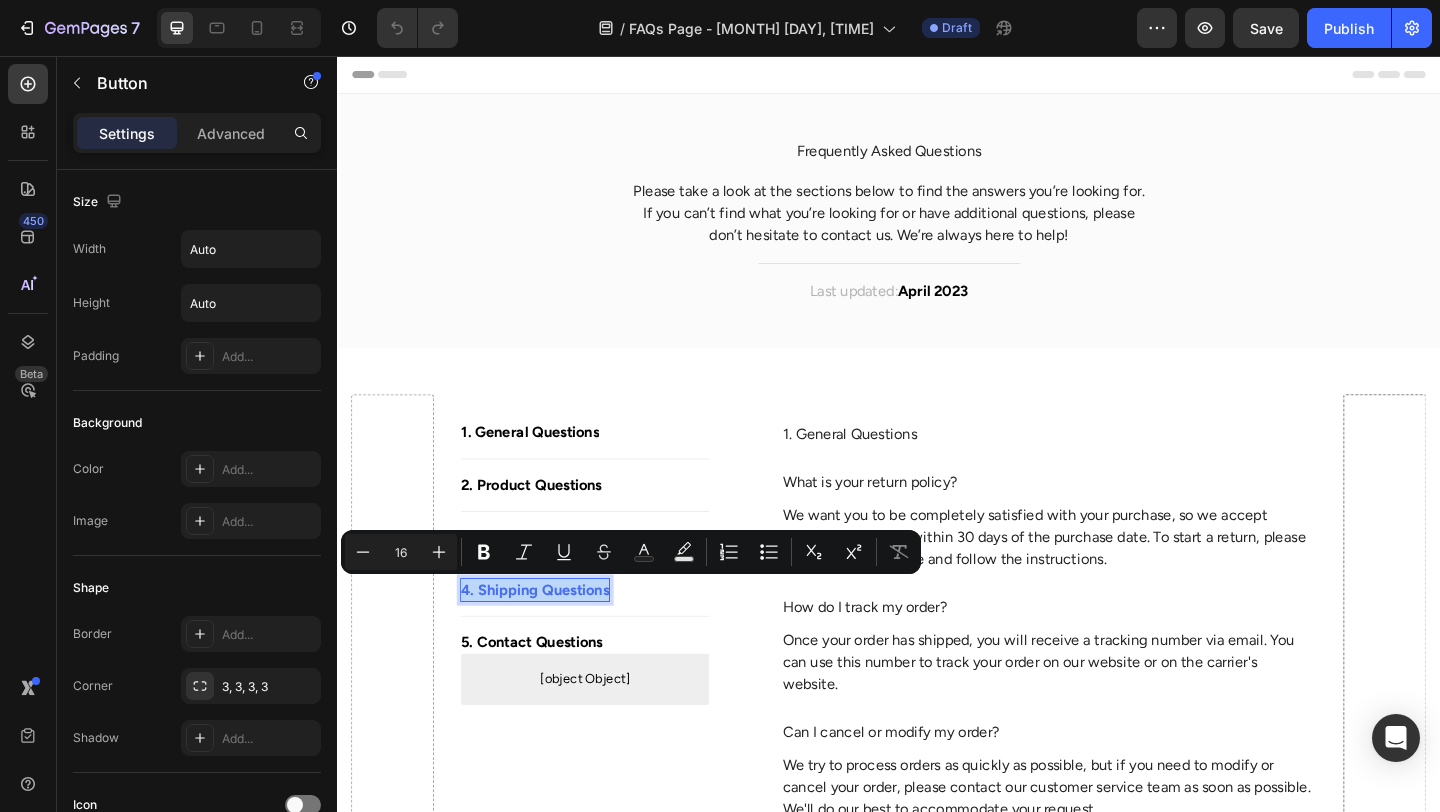 click on "4. Shipping Questions" at bounding box center [552, 637] 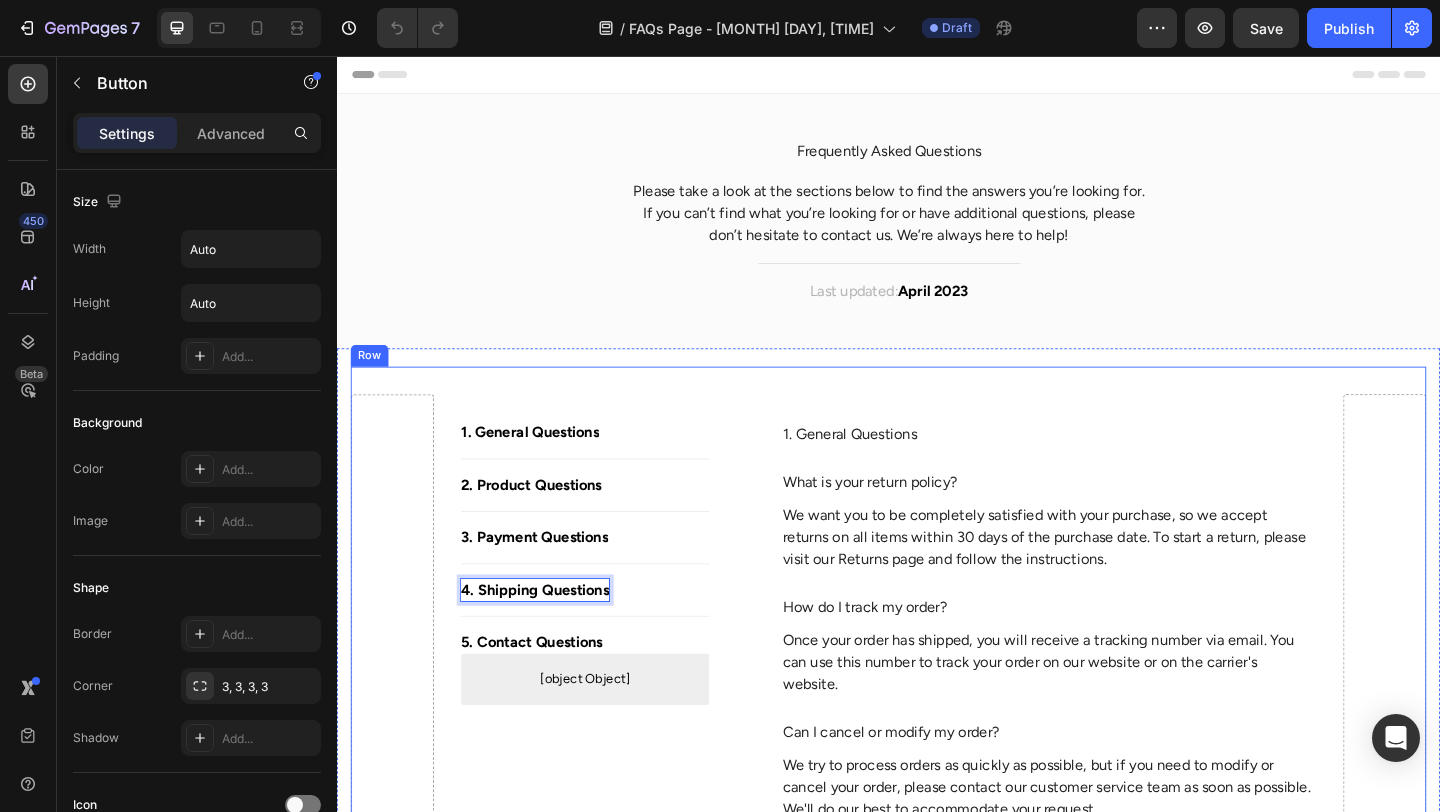 click at bounding box center (397, 1741) 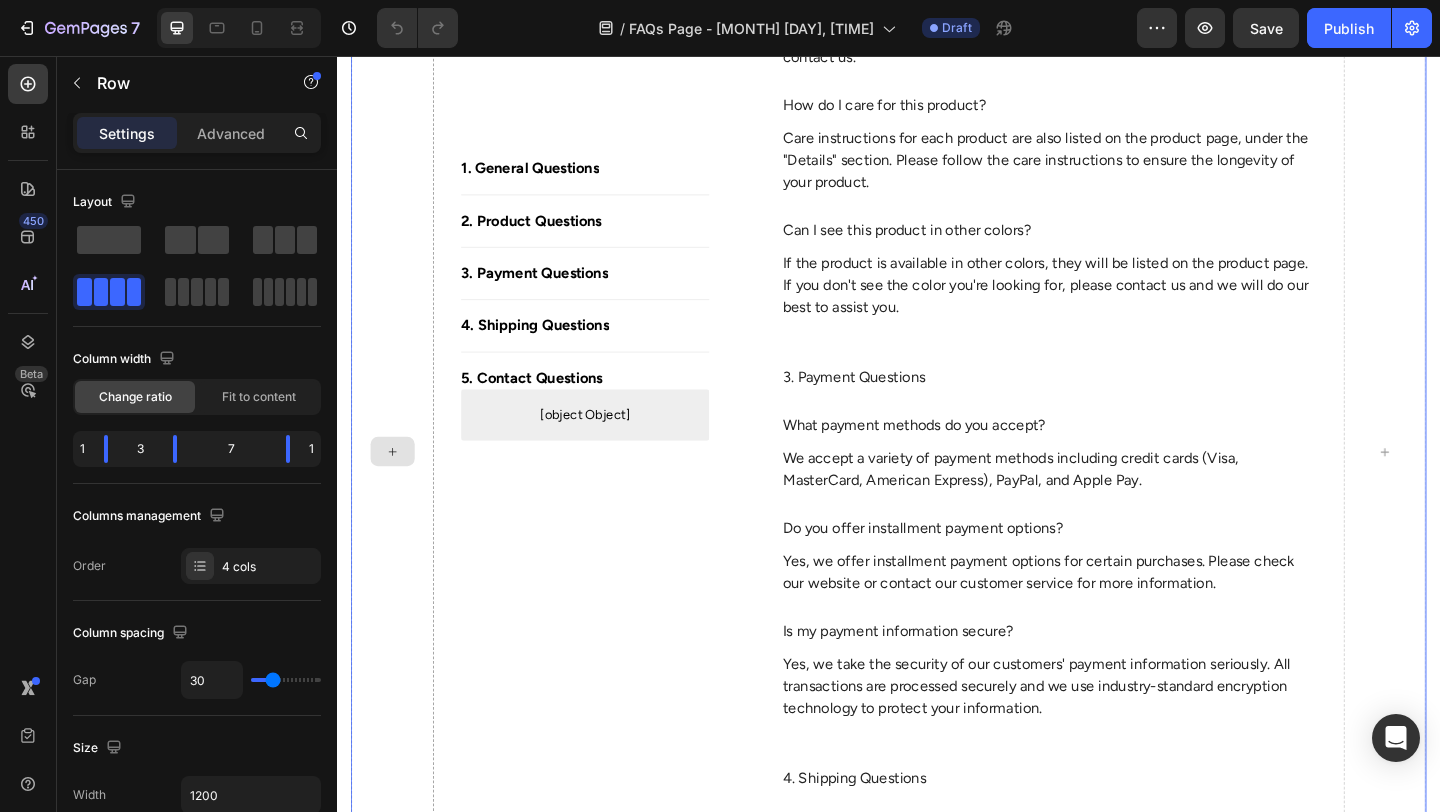click at bounding box center (397, 486) 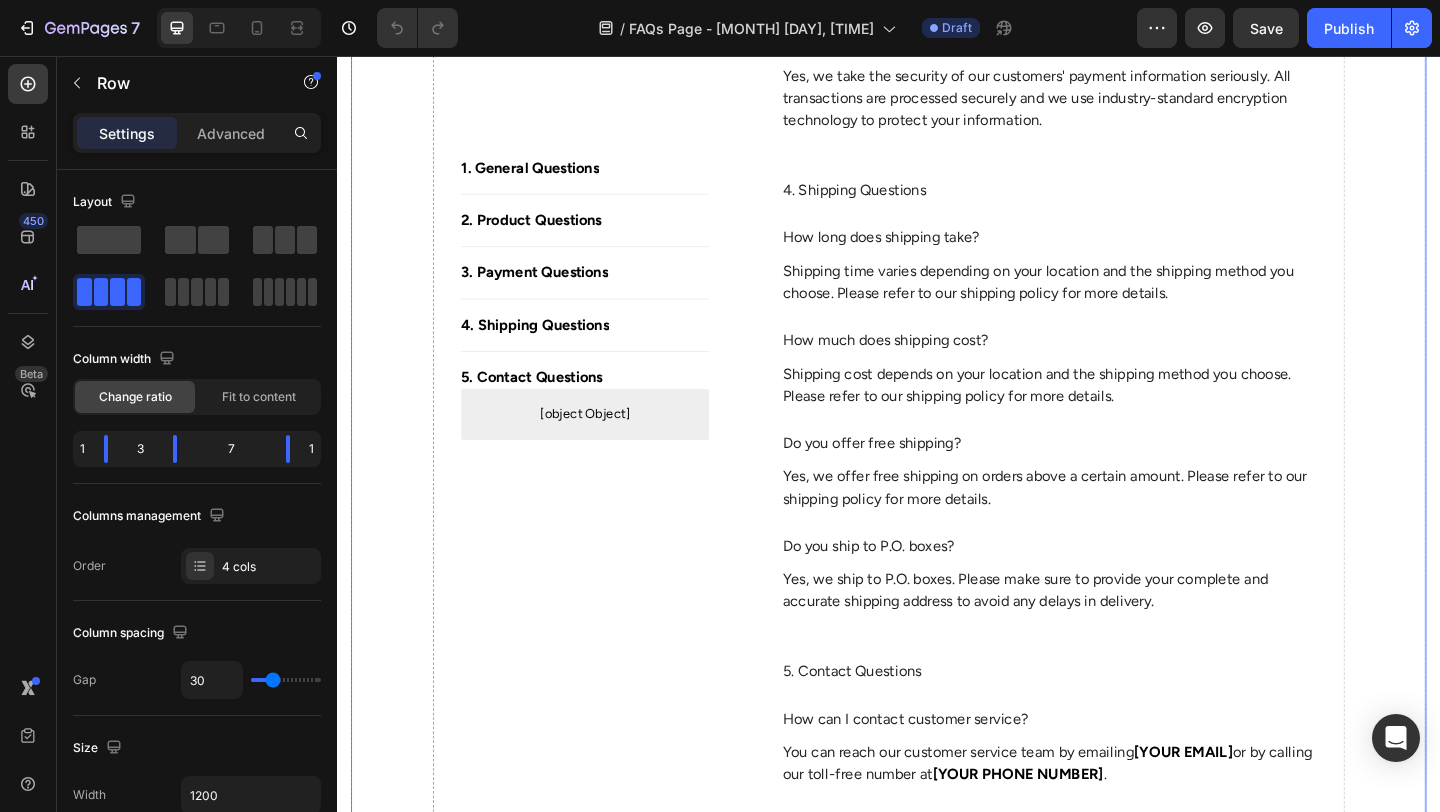 scroll, scrollTop: 2053, scrollLeft: 0, axis: vertical 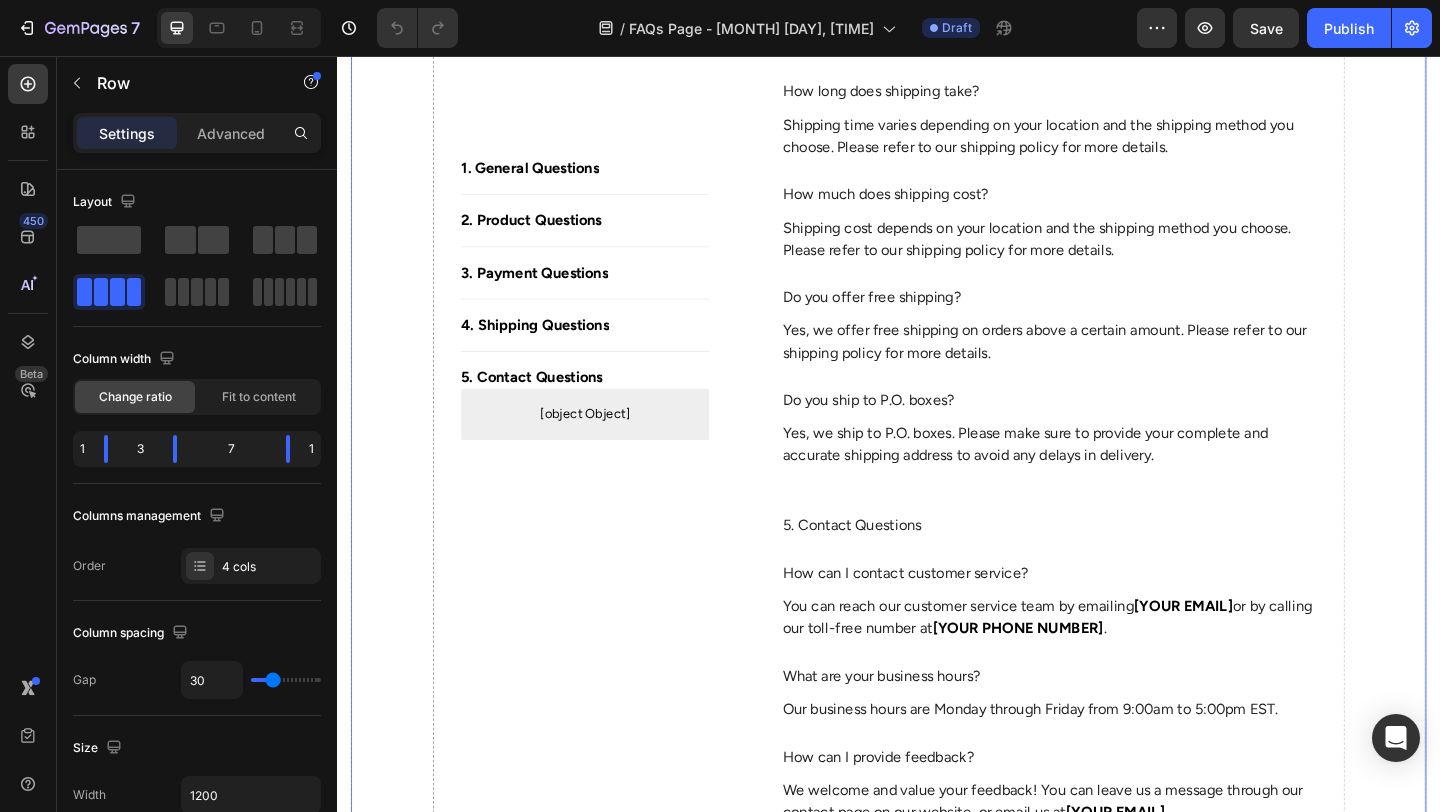 click at bounding box center (397, -312) 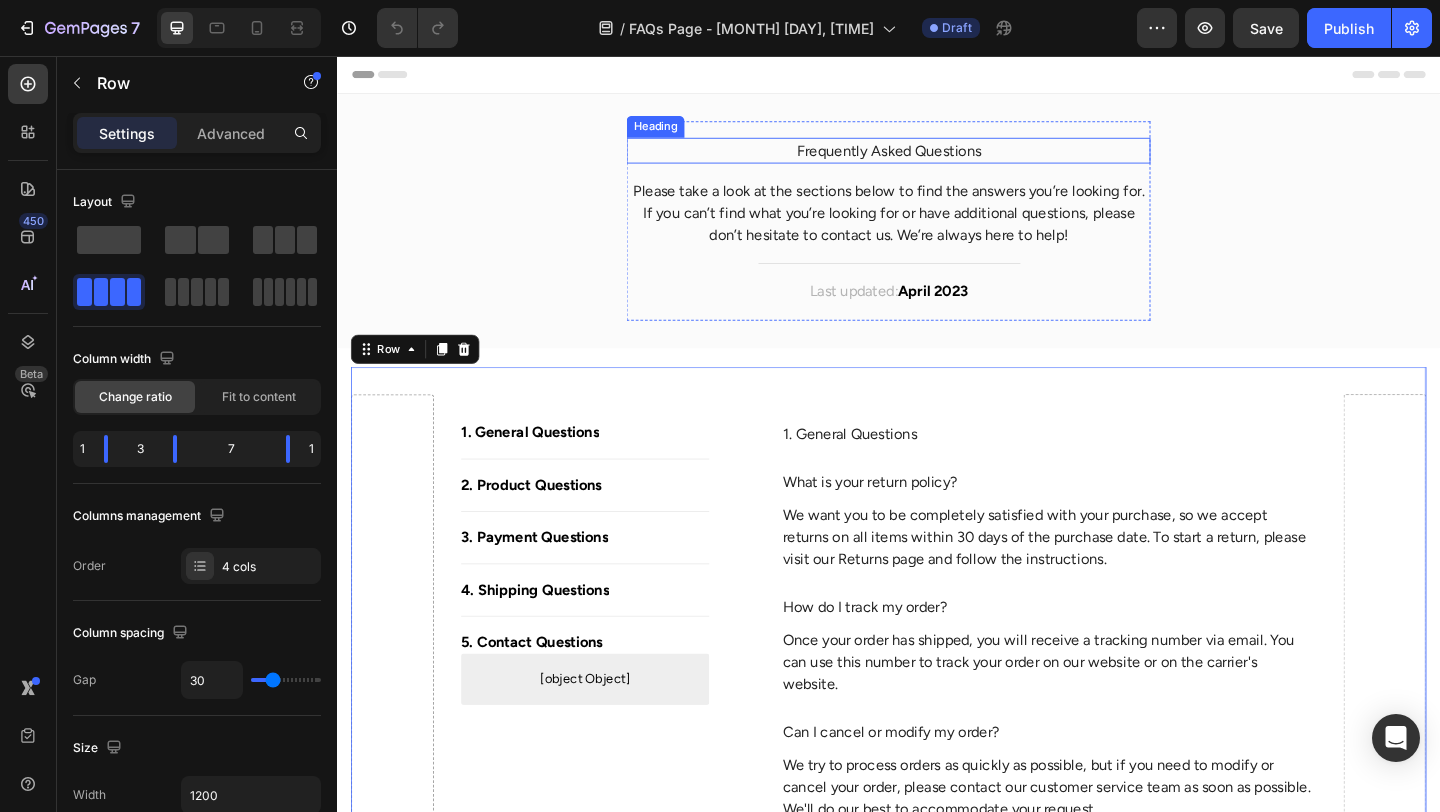 click on "Frequently Asked Questions" at bounding box center [937, 159] 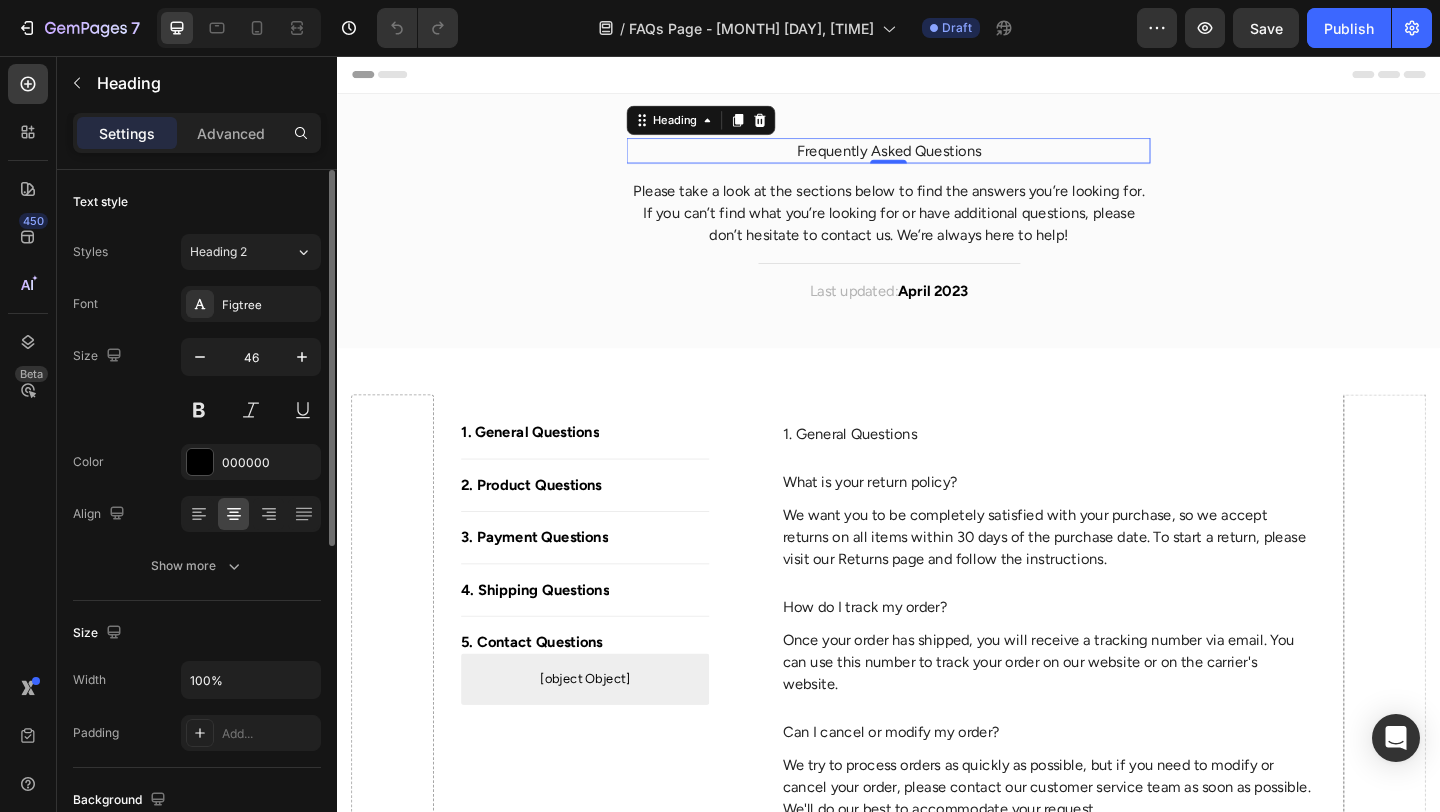click on "Text style Styles Heading 2 Font Figtree Size 46 Color 000000 Align Show more" 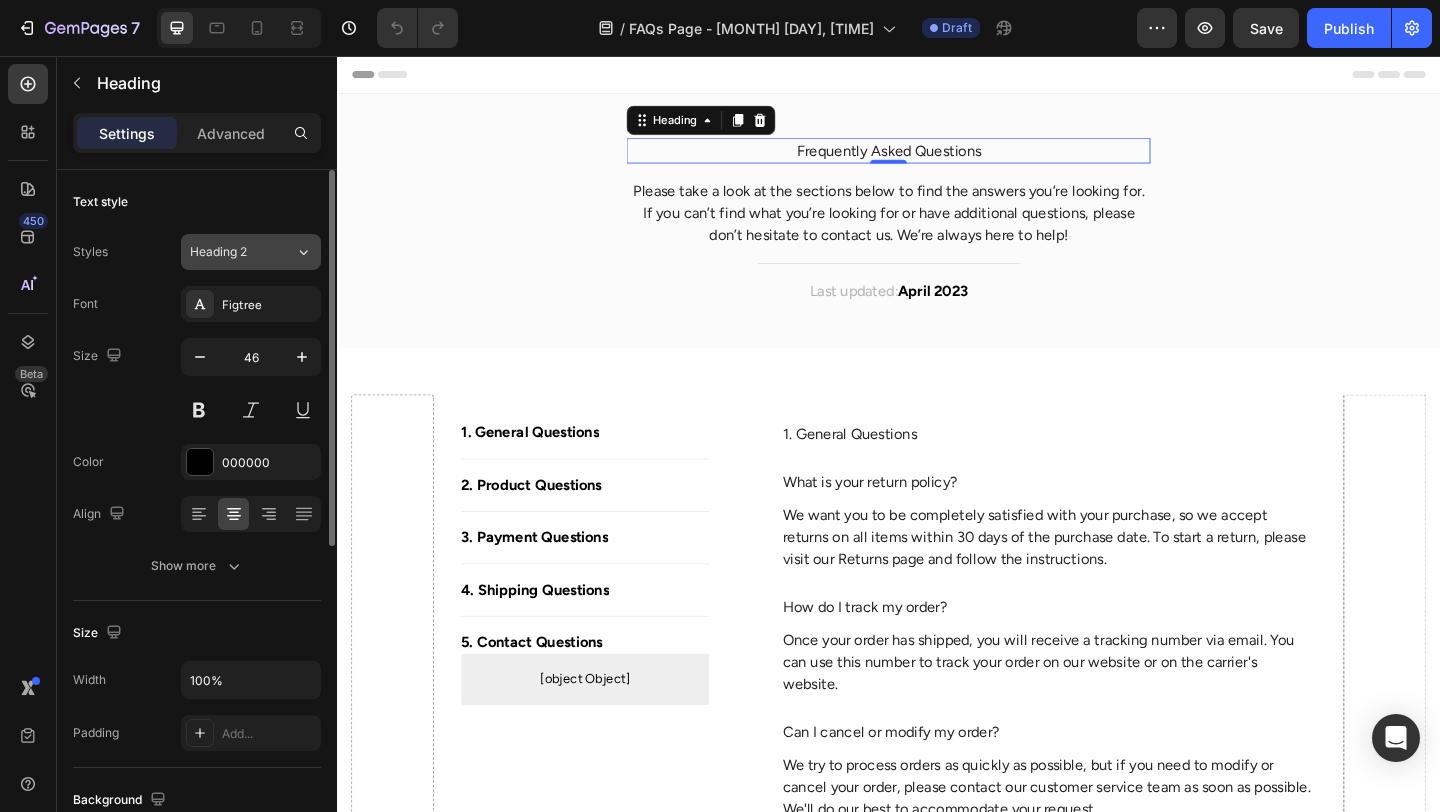 click on "Heading 2" 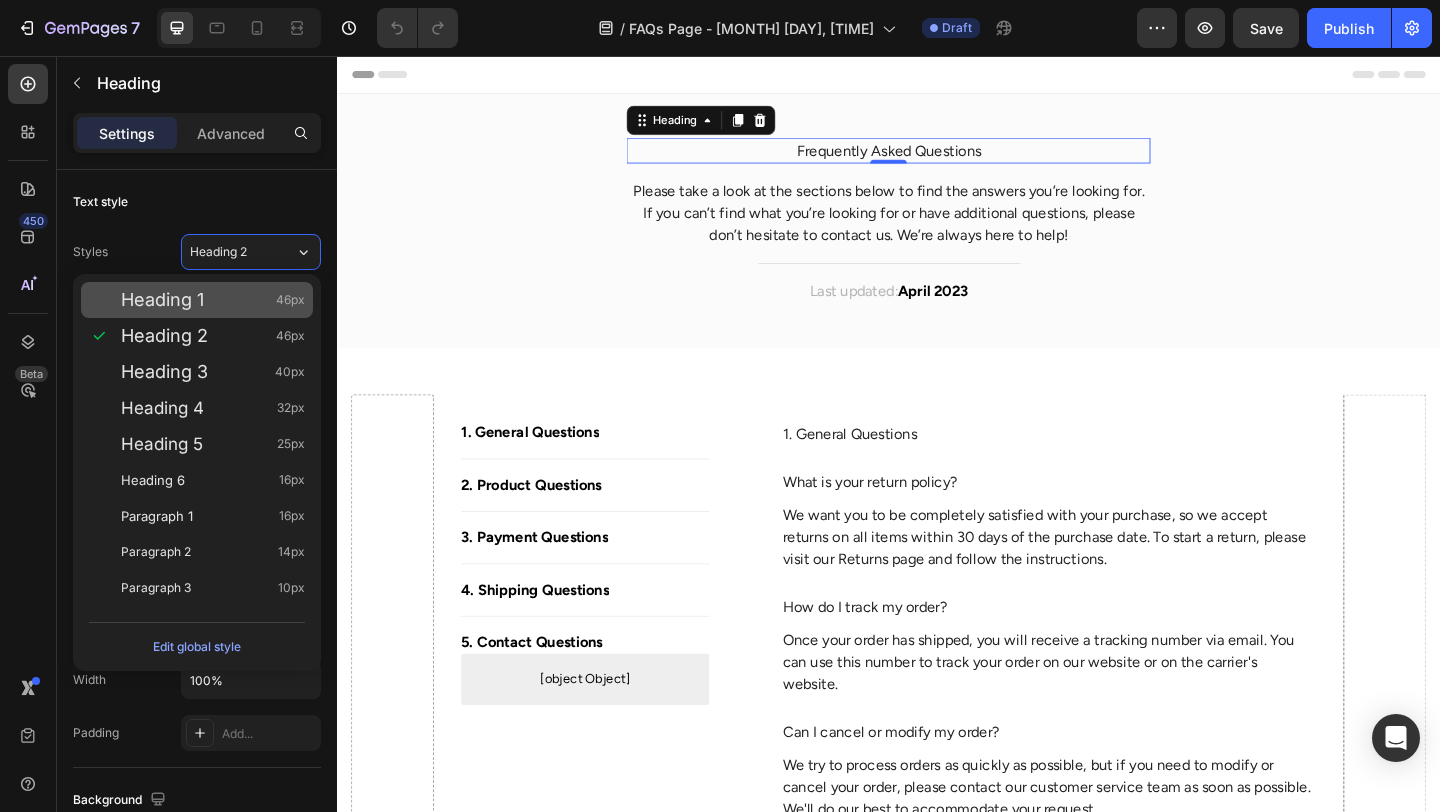 click on "Heading 1 46px" at bounding box center [213, 300] 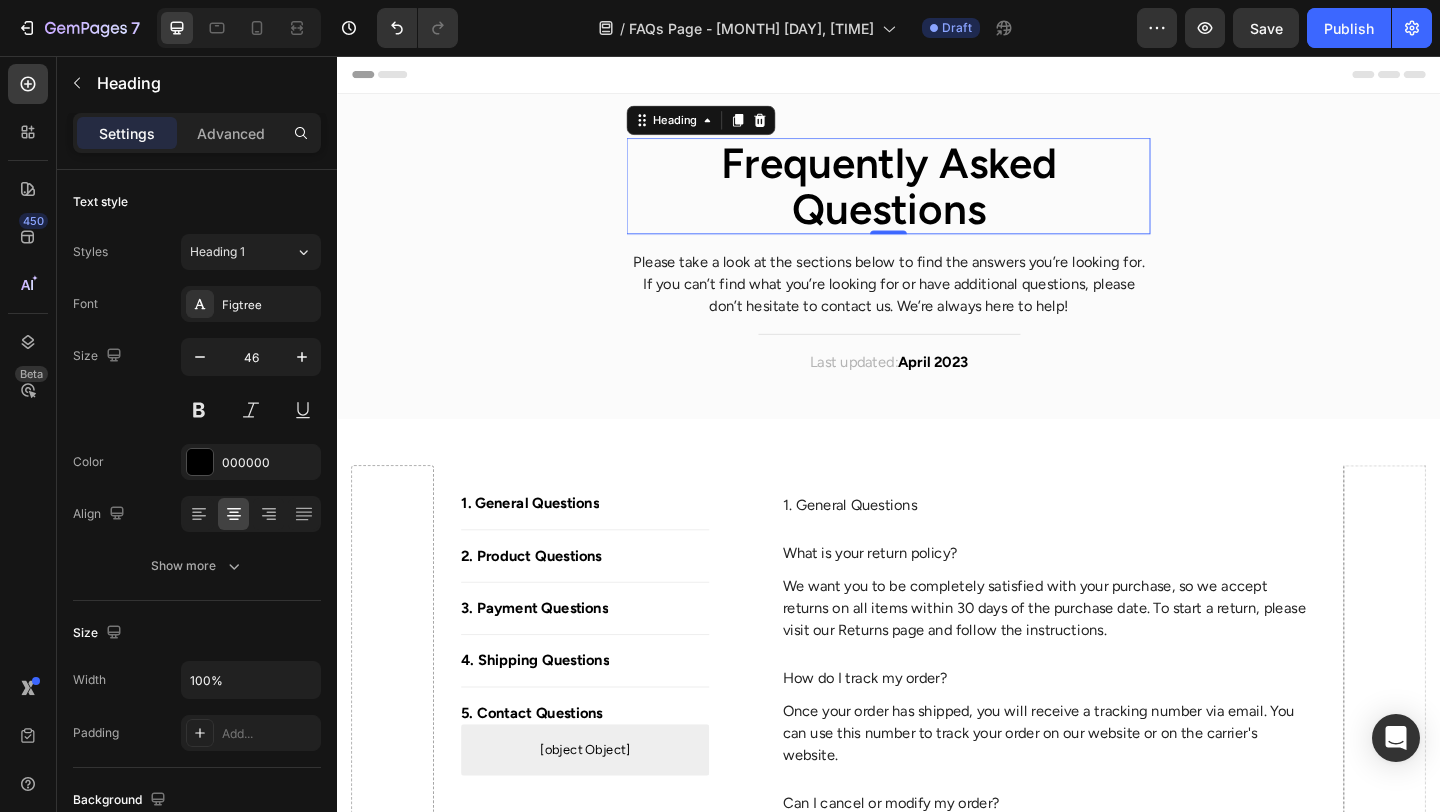 click on "Frequently Asked Questions" at bounding box center [937, 197] 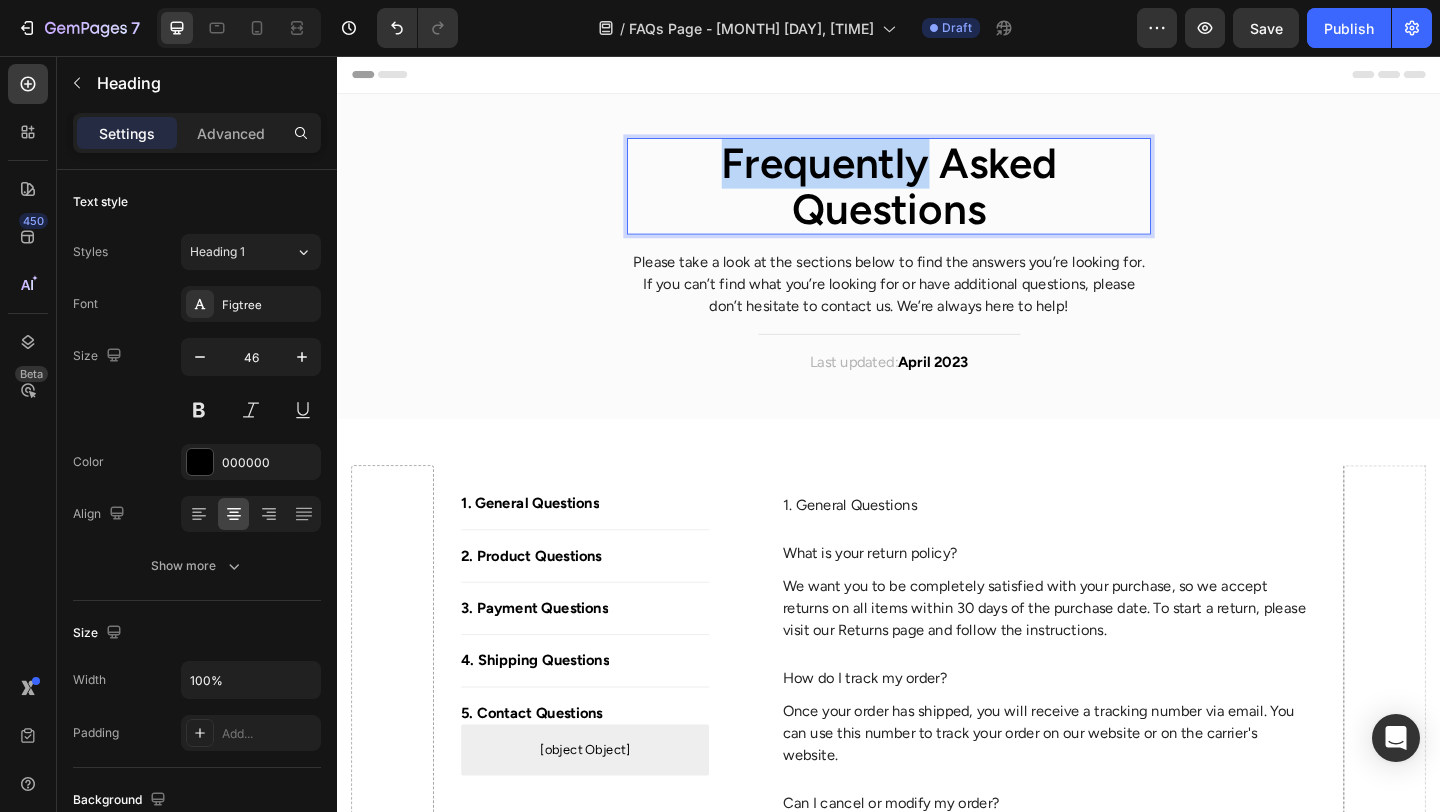 click on "Frequently Asked Questions" at bounding box center [937, 197] 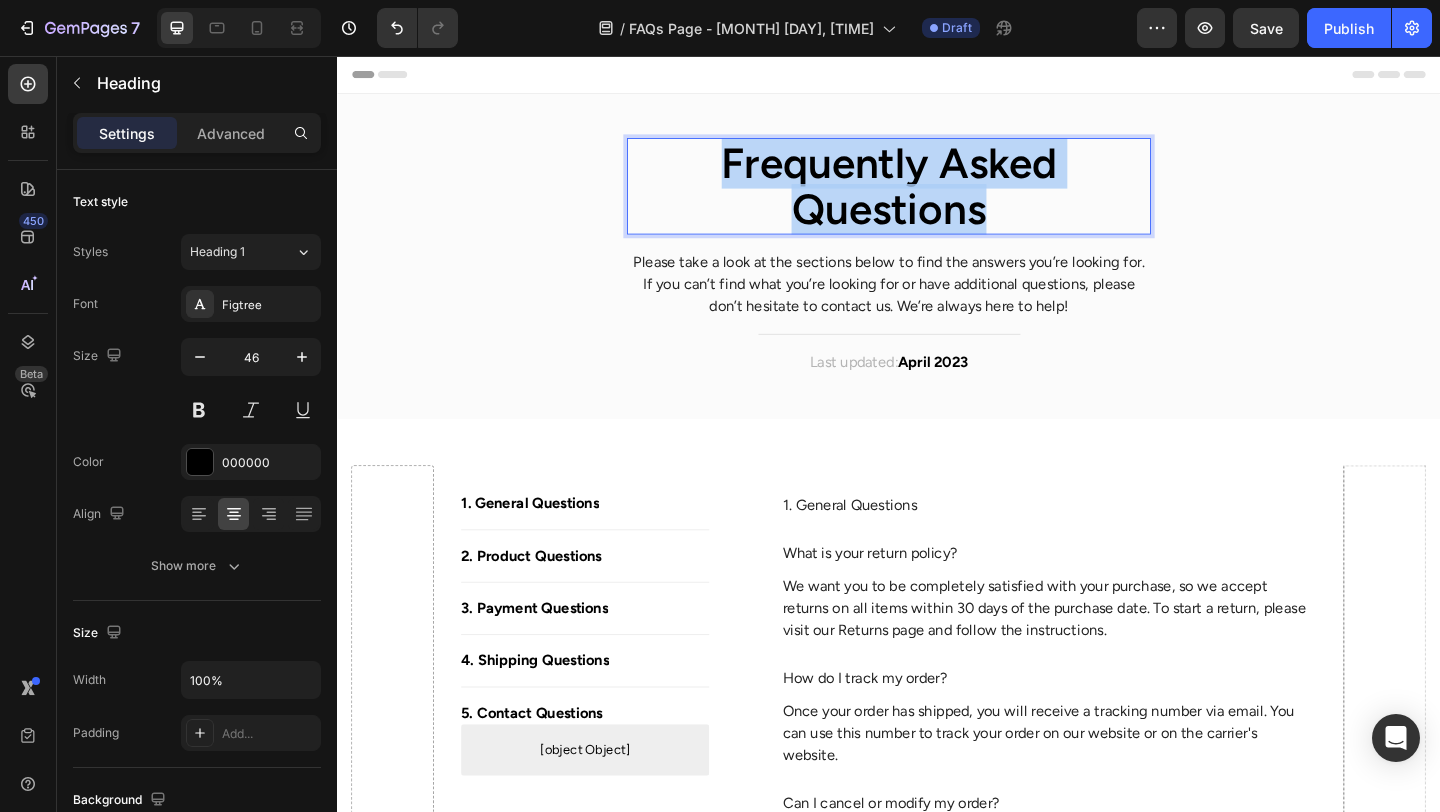 click on "Frequently Asked Questions" at bounding box center (937, 197) 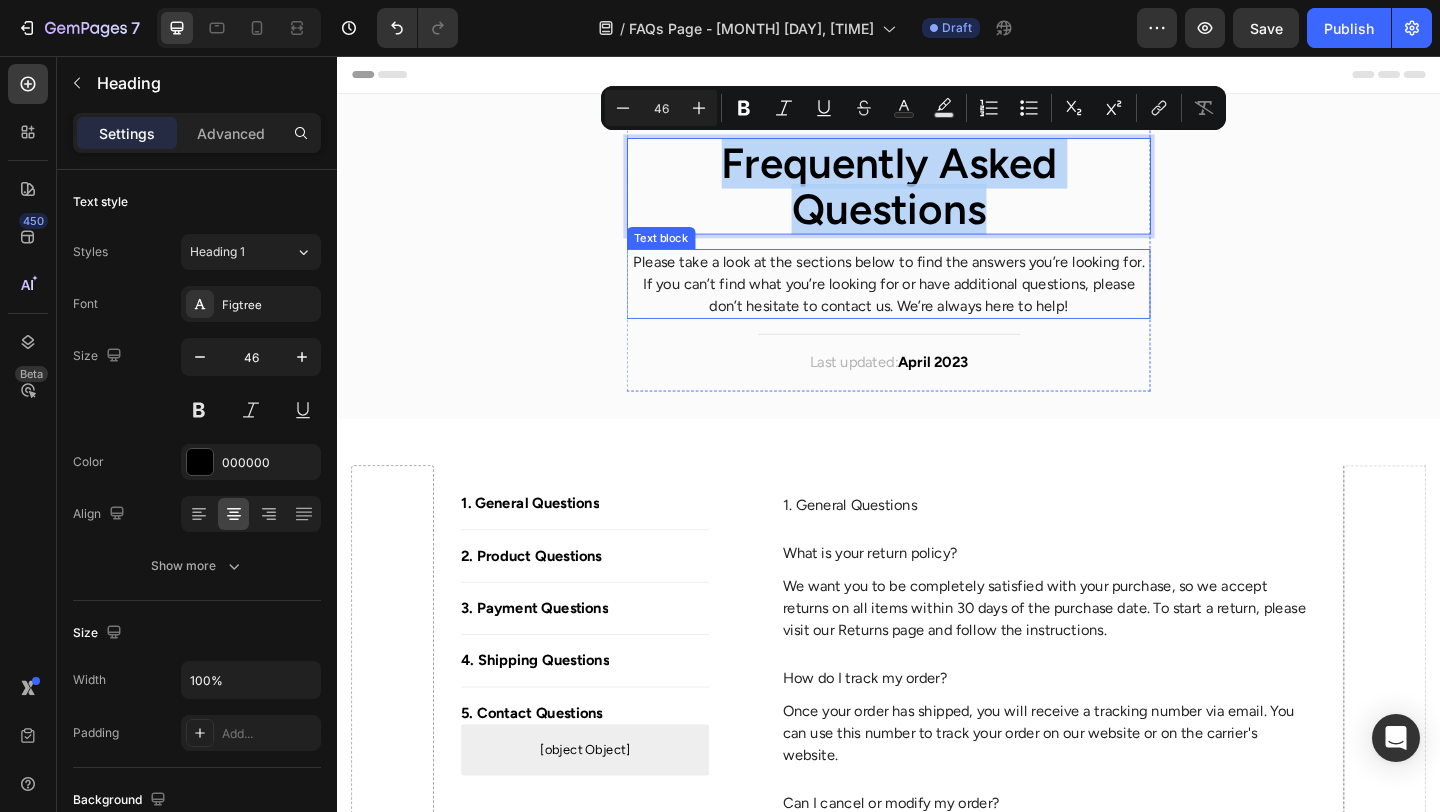 click on "Please take a look at the sections below to find the answers you’re looking for. If you can’t find what you’re looking for or have additional questions, please don’t hesitate to contact us. We’re always here to help!" at bounding box center (937, 304) 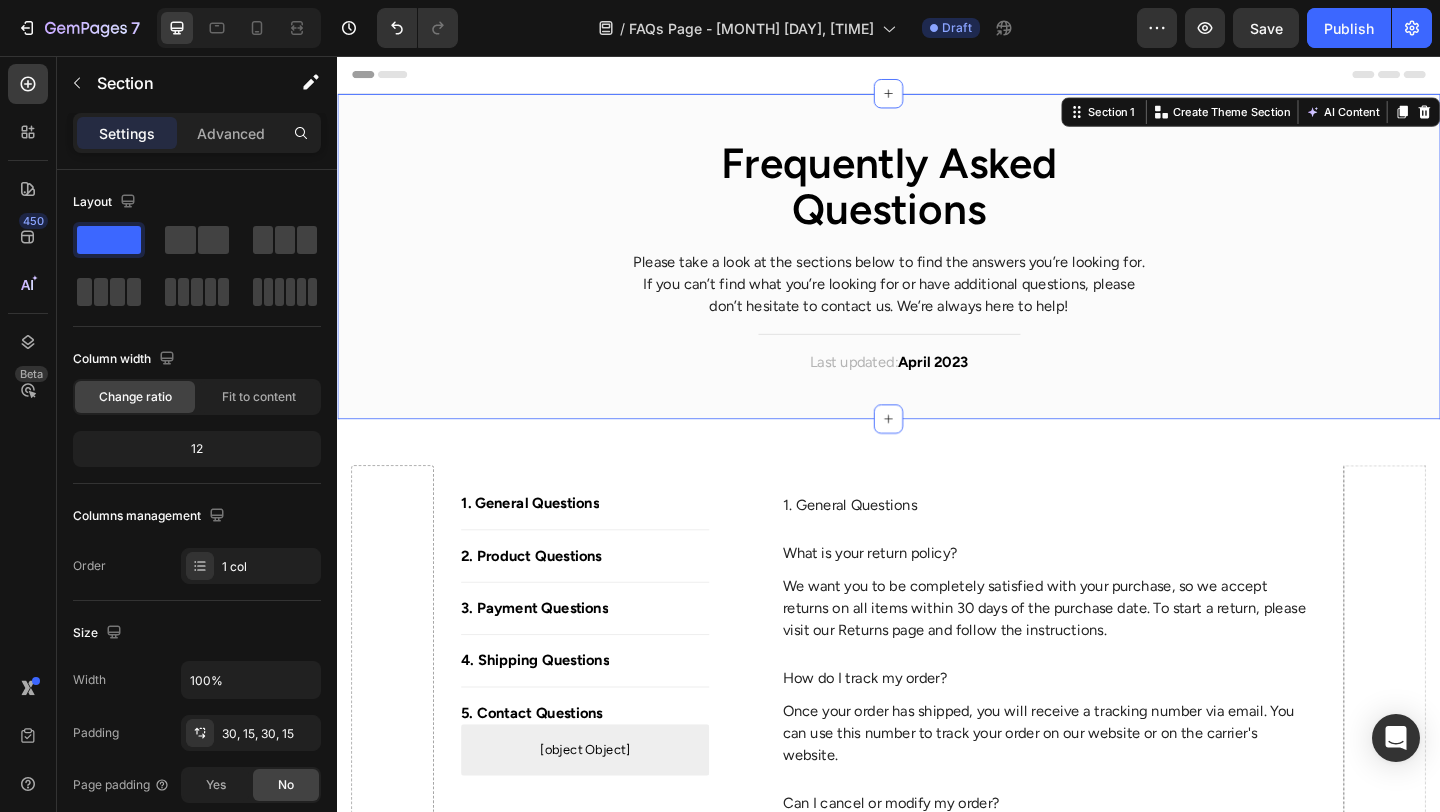 click on "Frequently Asked Questions Heading Please take a look at the sections below to find the answers you’re looking for. If you can’t find what you’re looking for or have additional questions, please don’t hesitate to contact us. We’re always here to help! Text block                Title Line Last updated:  April 2023 Text block Row" at bounding box center (937, 274) 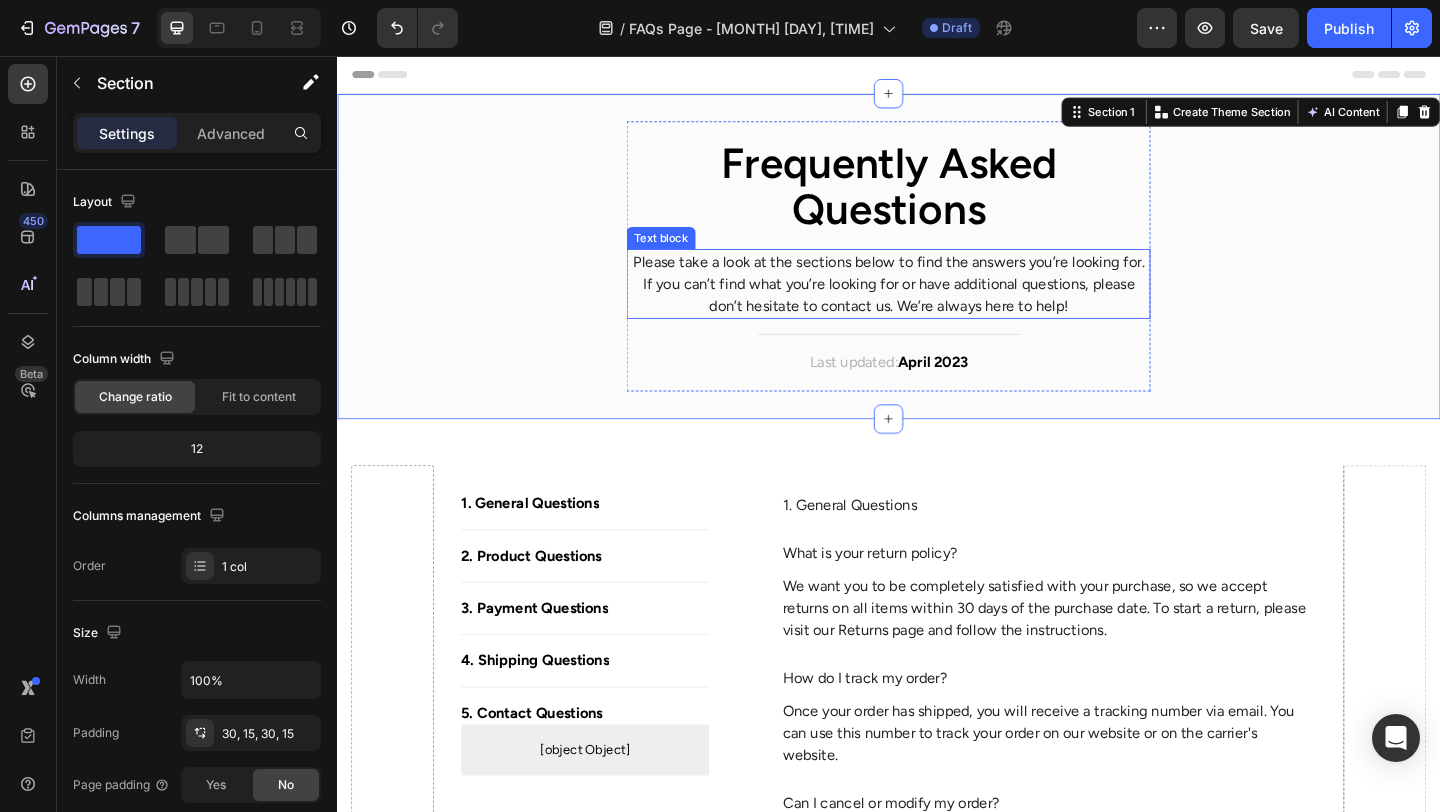 click on "Please take a look at the sections below to find the answers you’re looking for. If you can’t find what you’re looking for or have additional questions, please don’t hesitate to contact us. We’re always here to help!" at bounding box center [937, 304] 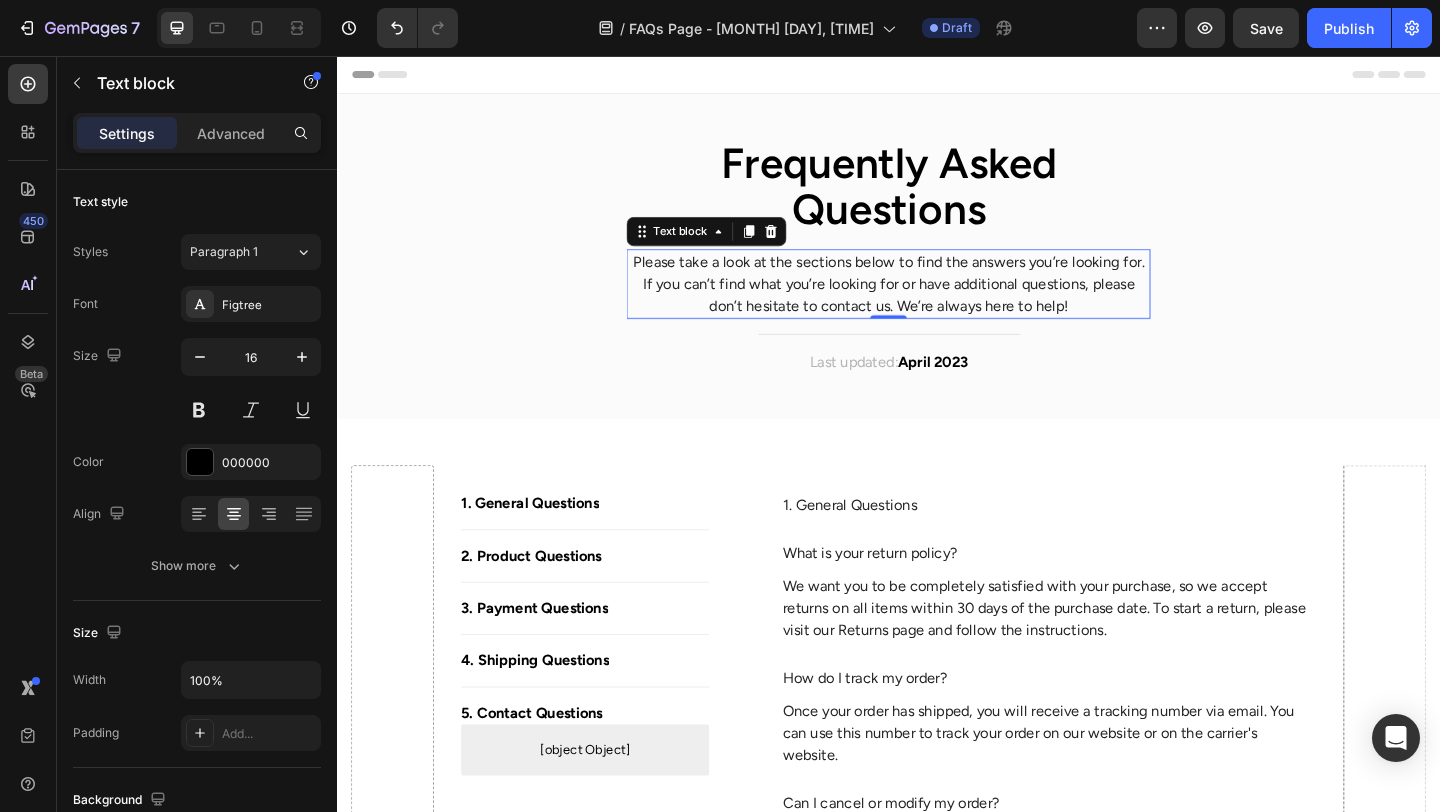 click on "Please take a look at the sections below to find the answers you’re looking for. If you can’t find what you’re looking for or have additional questions, please don’t hesitate to contact us. We’re always here to help!" at bounding box center (937, 304) 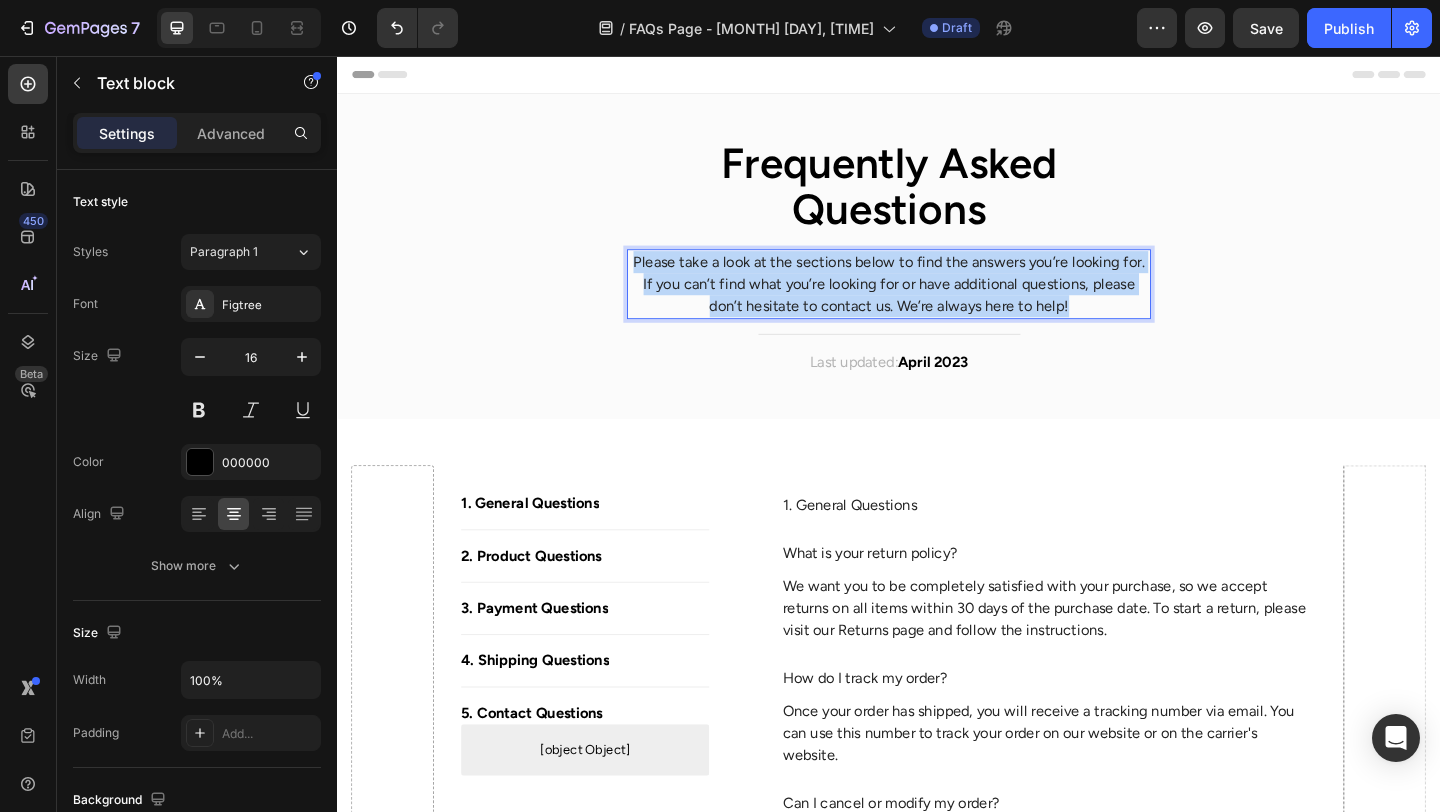click on "Please take a look at the sections below to find the answers you’re looking for. If you can’t find what you’re looking for or have additional questions, please don’t hesitate to contact us. We’re always here to help!" at bounding box center [937, 304] 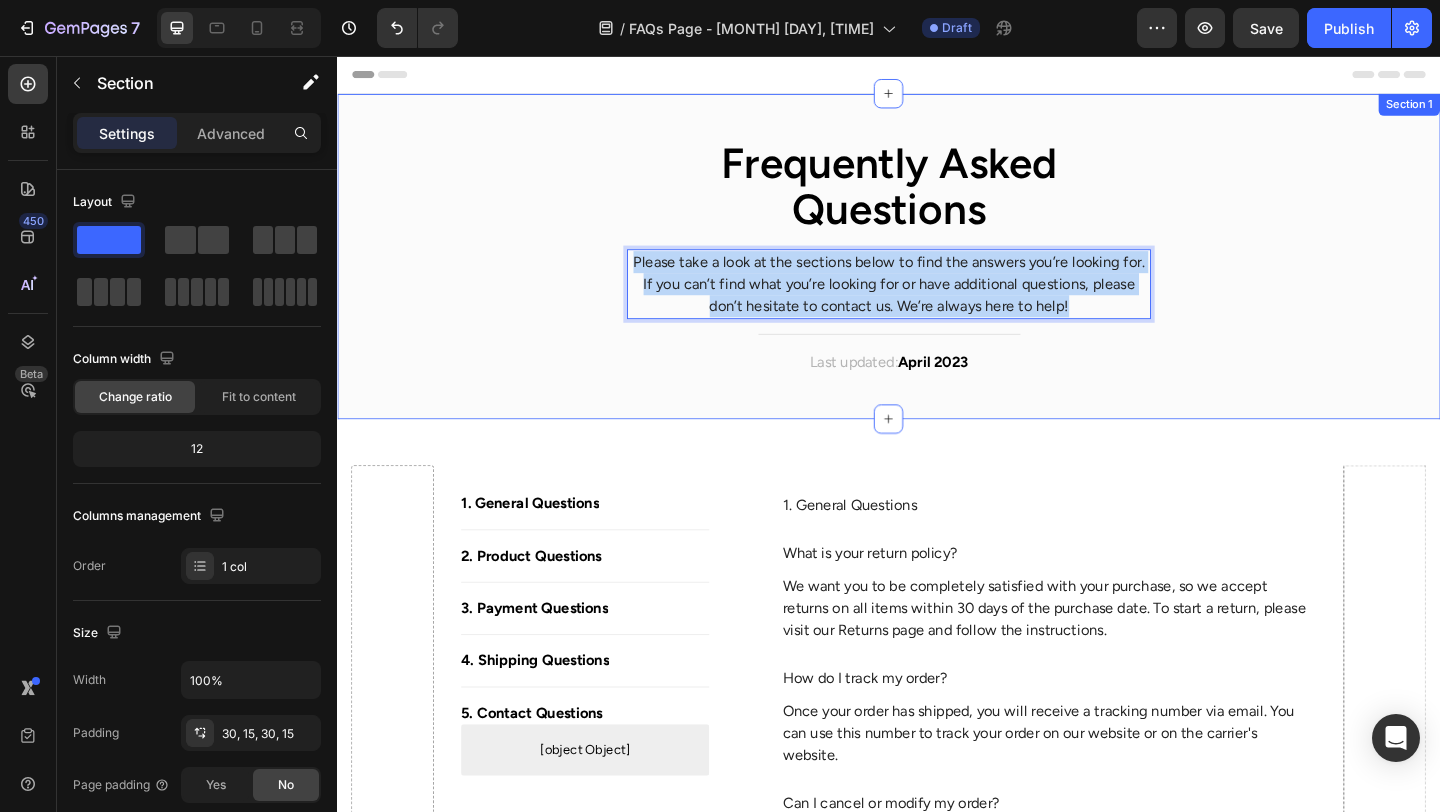 click on "Frequently Asked Questions Heading Please take a look at the sections below to find the answers you’re looking for. If you can’t find what you’re looking for or have additional questions, please don’t hesitate to contact us. We’re always here to help! Text block 0 Title Line Last updated: [MONTH] [YEAR] Text block Row" at bounding box center (937, 274) 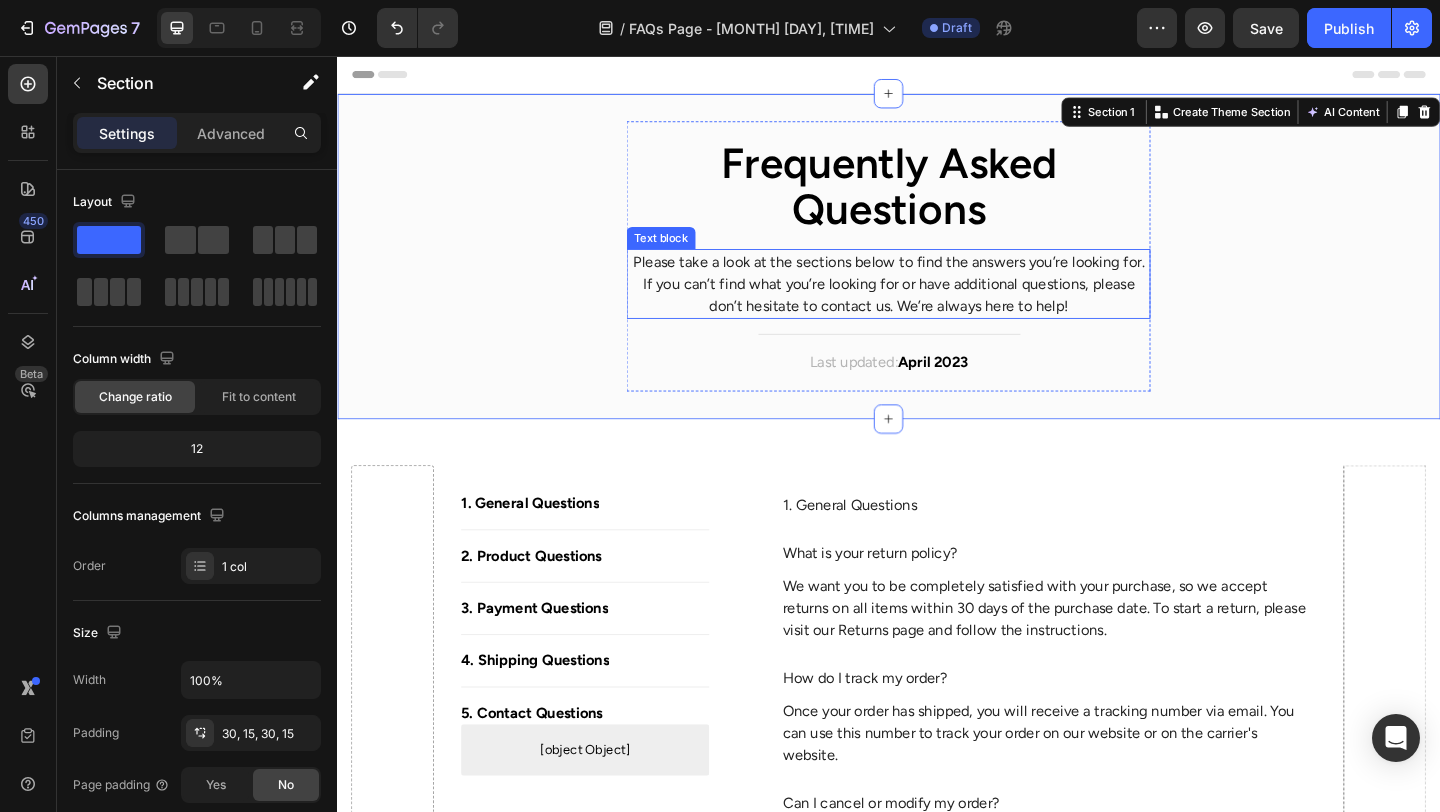 click on "Please take a look at the sections below to find the answers you’re looking for. If you can’t find what you’re looking for or have additional questions, please don’t hesitate to contact us. We’re always here to help!" at bounding box center [937, 304] 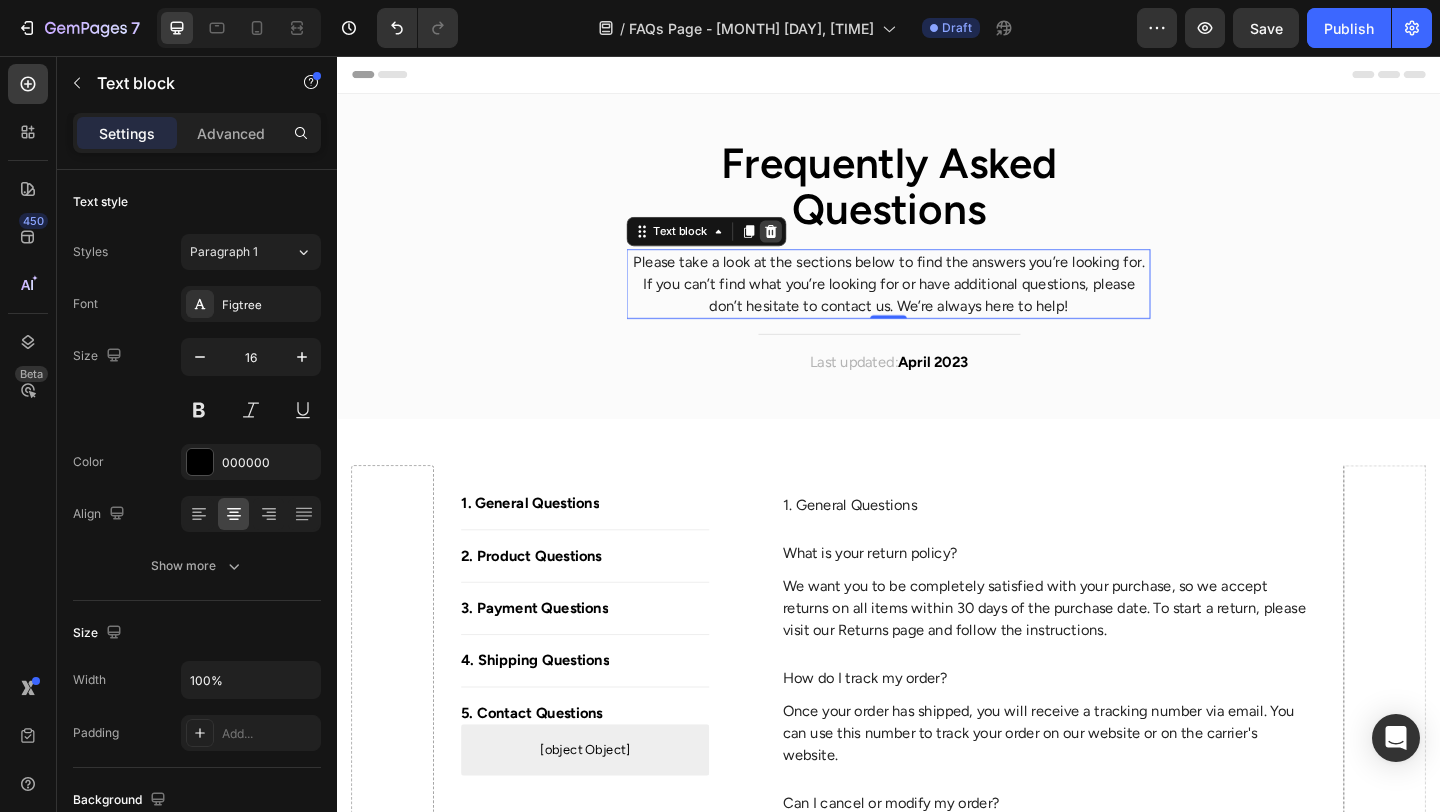 click 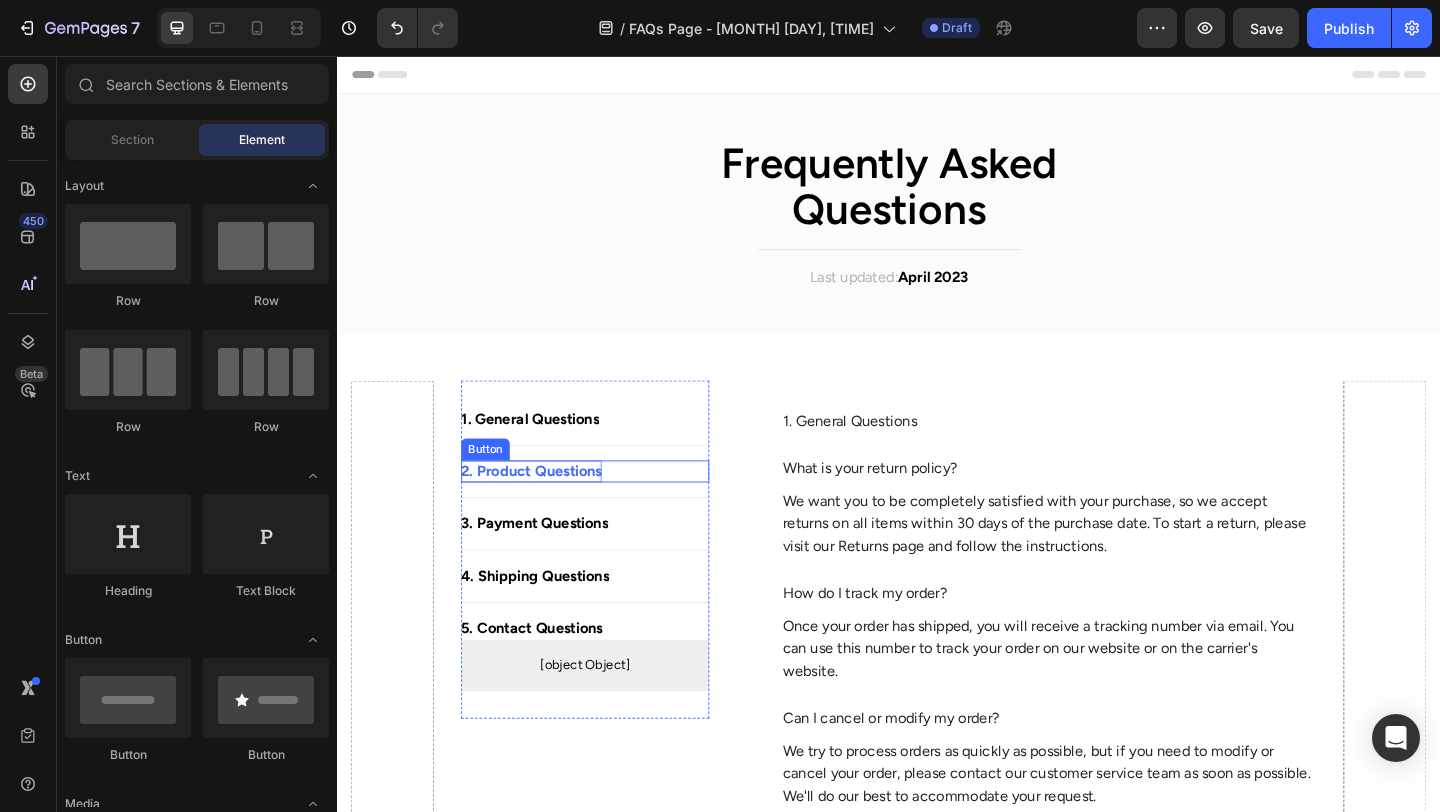 click on "2. Product Questions" at bounding box center (548, 508) 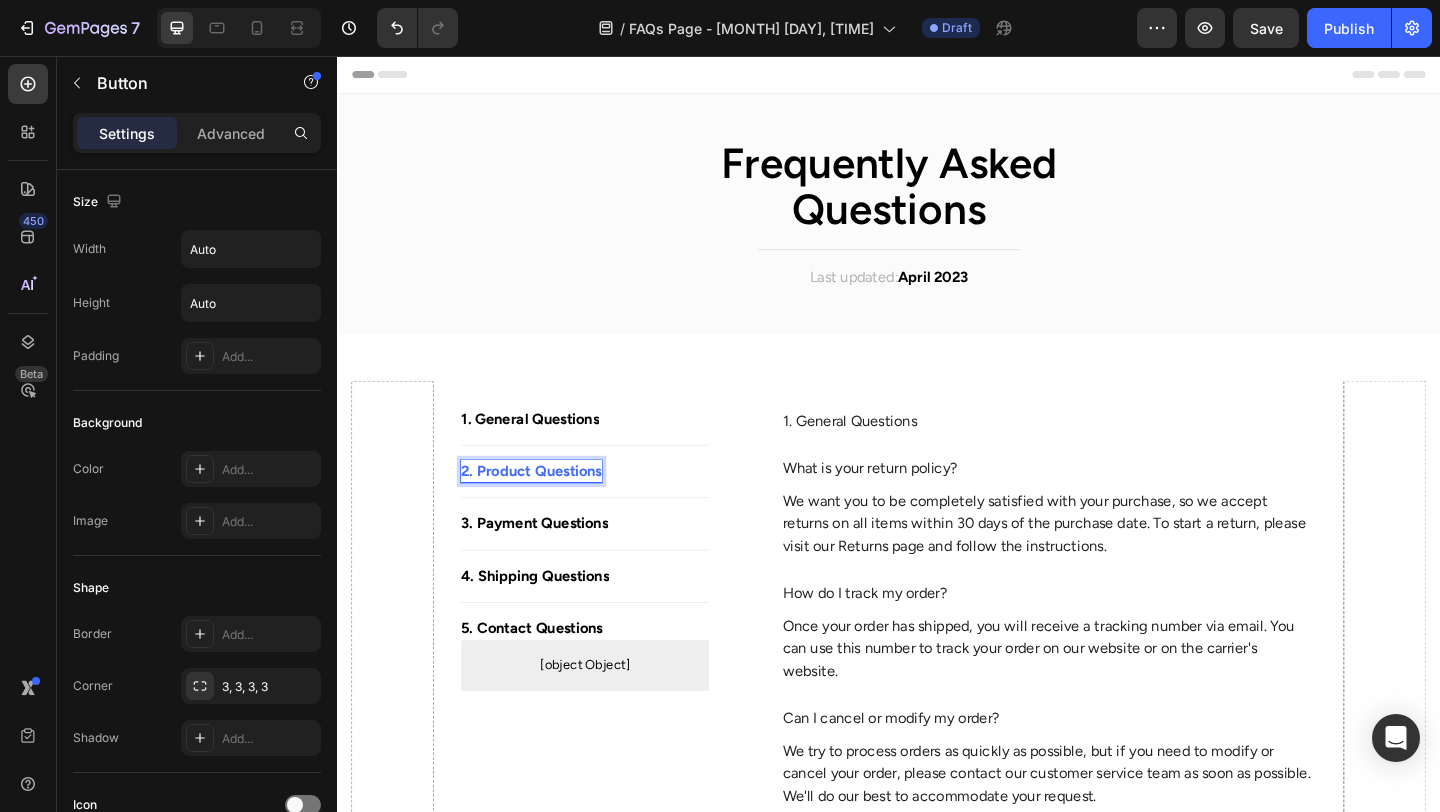 click on "2. Product Questions" at bounding box center (548, 508) 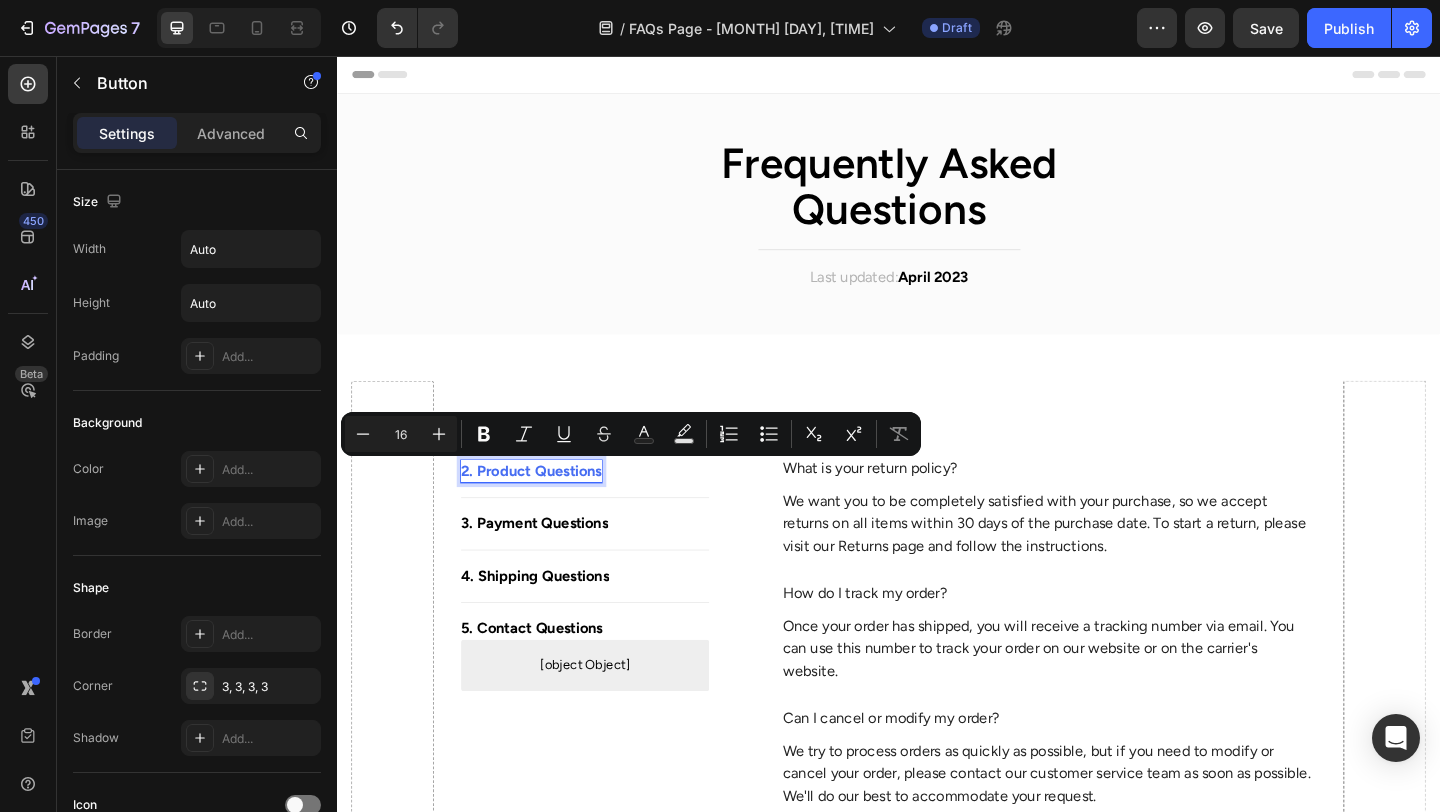 click on "2. Product Questions" at bounding box center (548, 508) 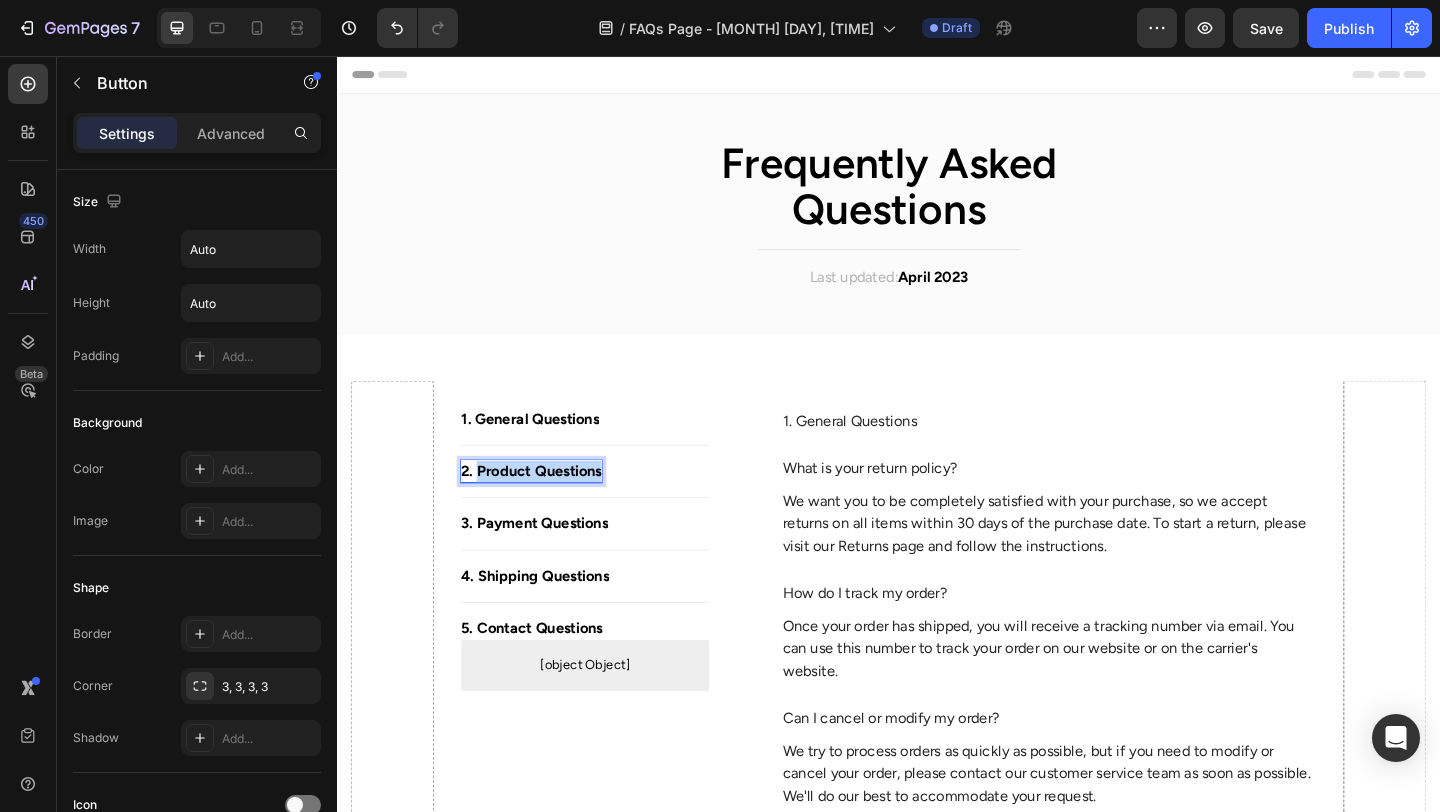 drag, startPoint x: 493, startPoint y: 510, endPoint x: 679, endPoint y: 508, distance: 186.01076 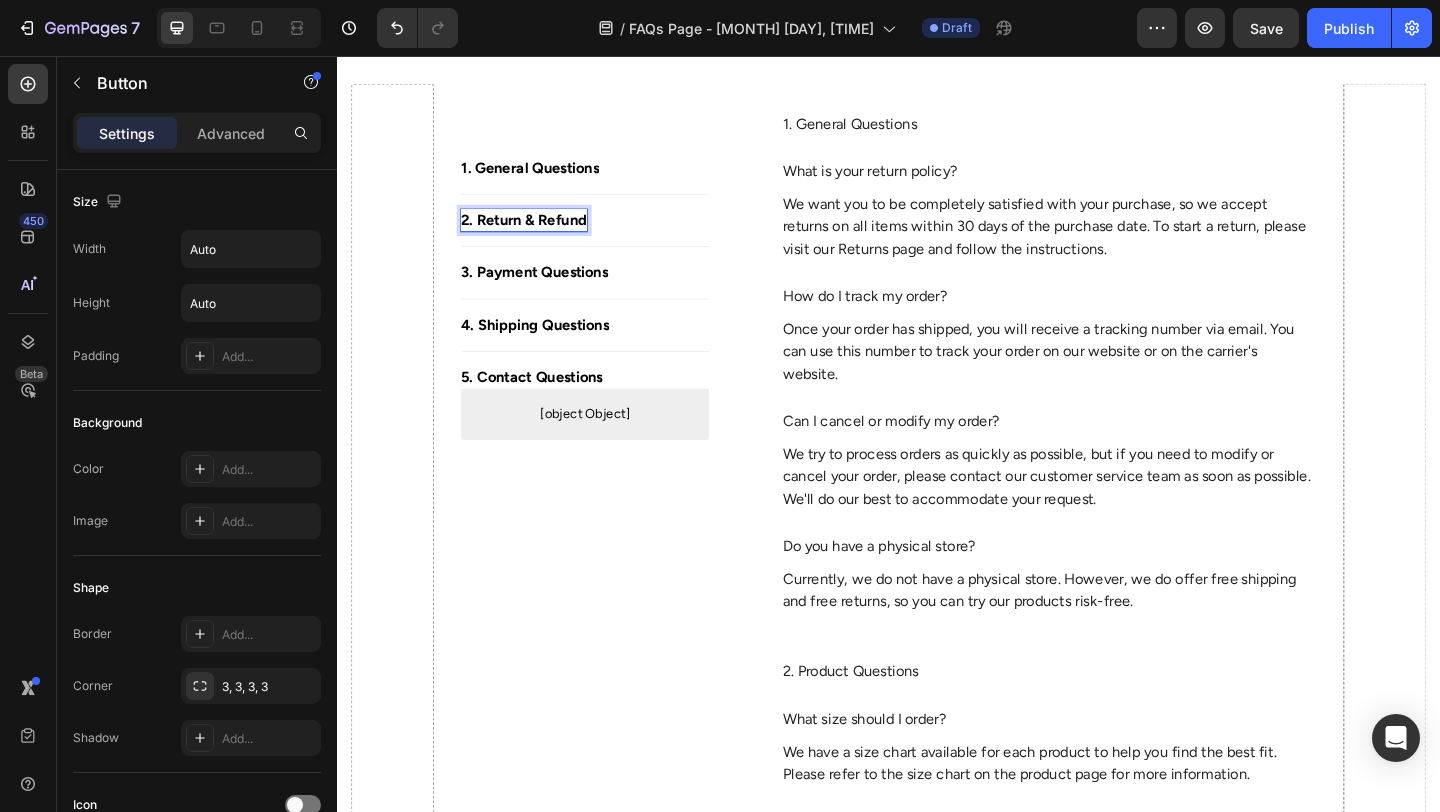scroll, scrollTop: 0, scrollLeft: 0, axis: both 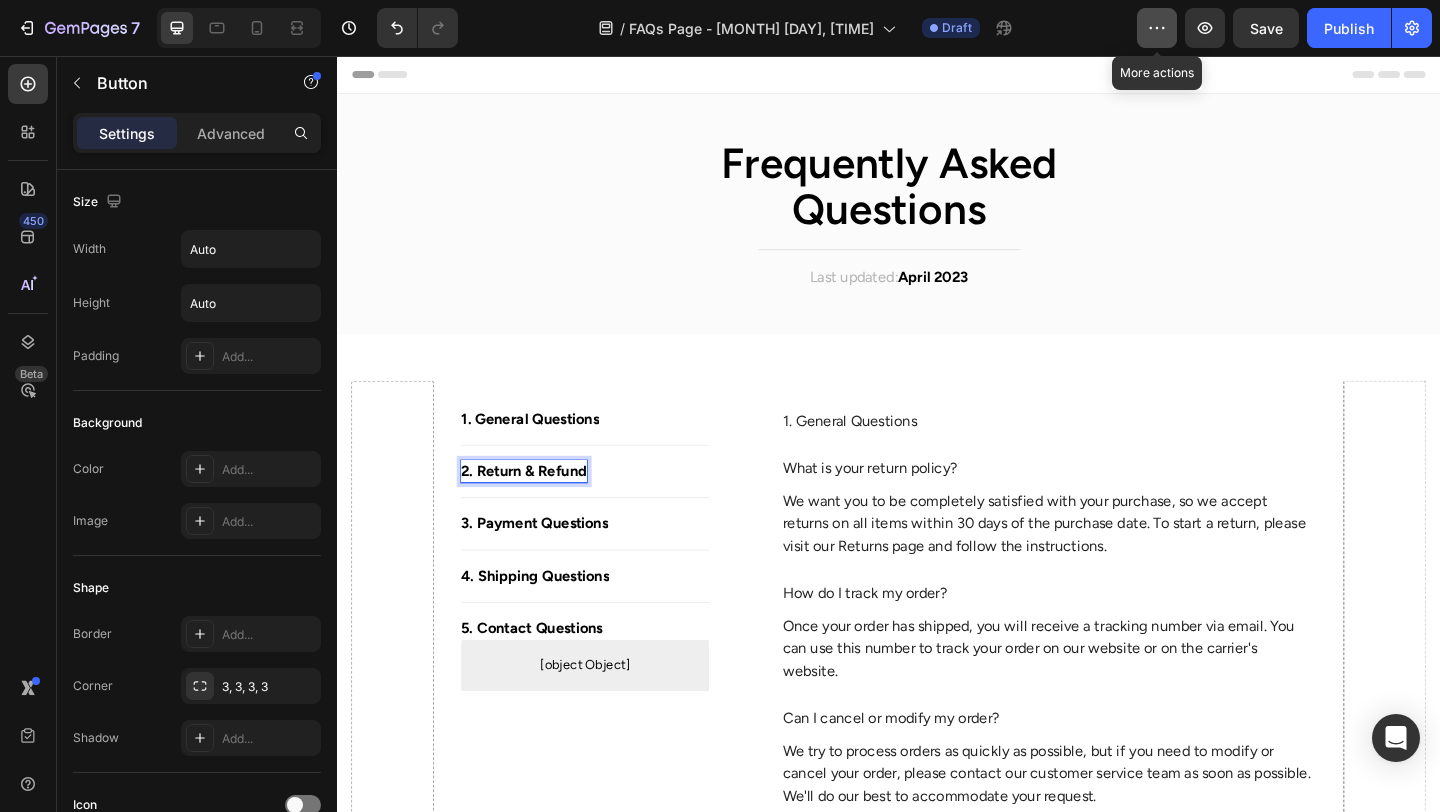 click 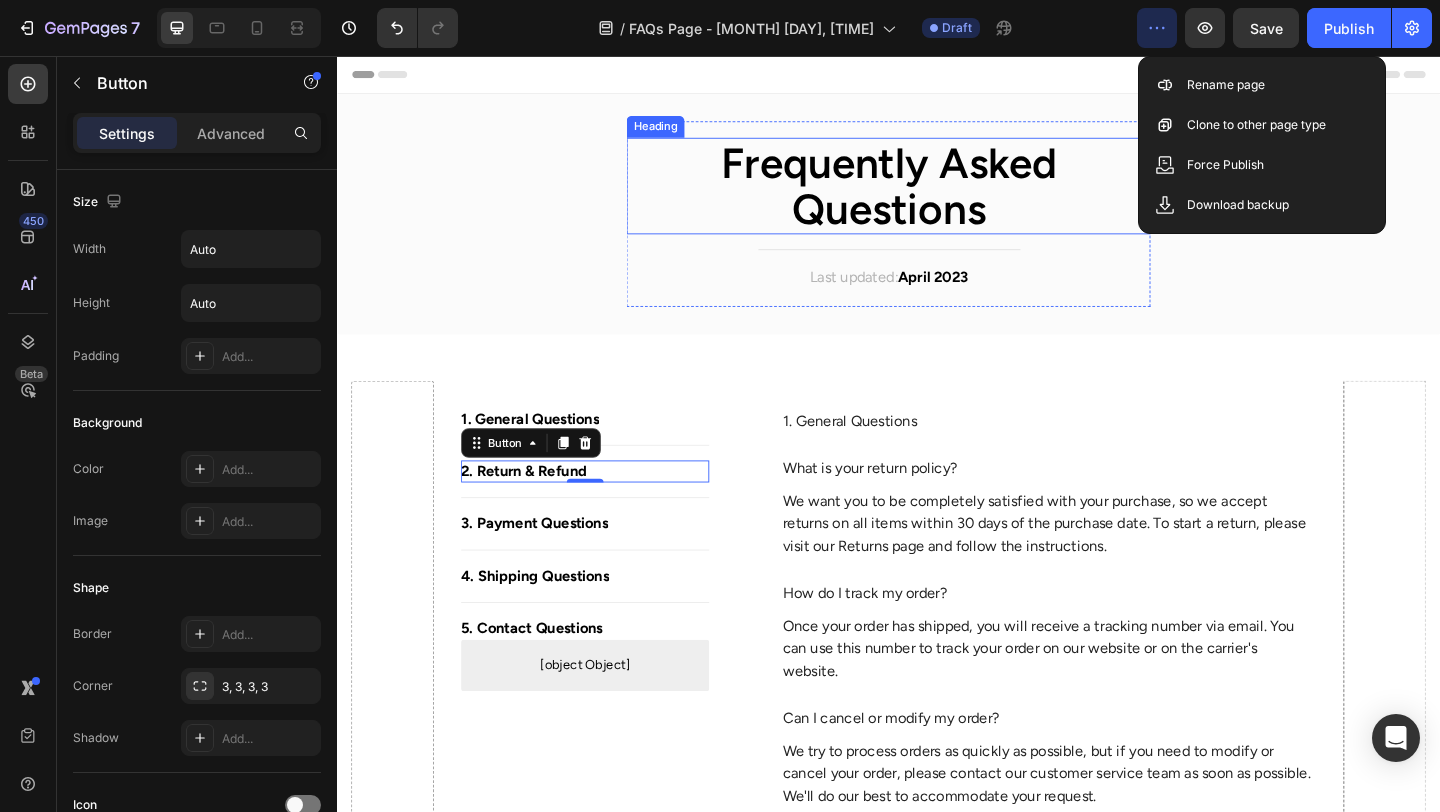 click on "Frequently Asked Questions" at bounding box center (937, 197) 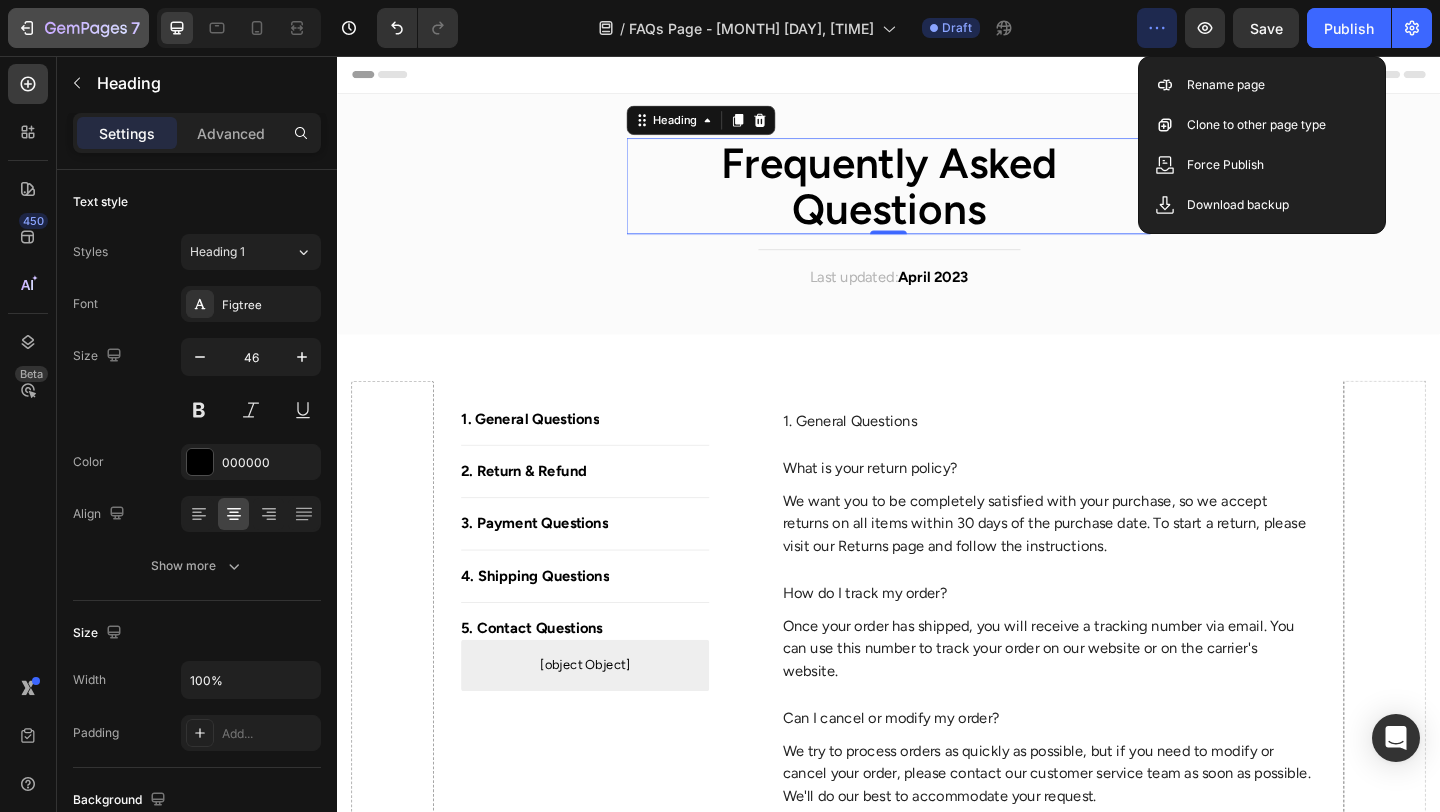 click 